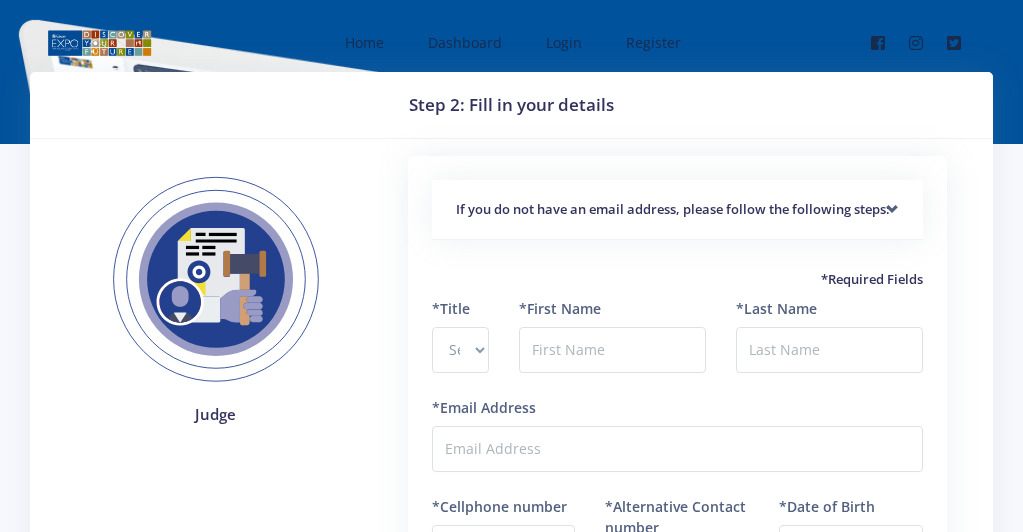 scroll, scrollTop: 0, scrollLeft: 0, axis: both 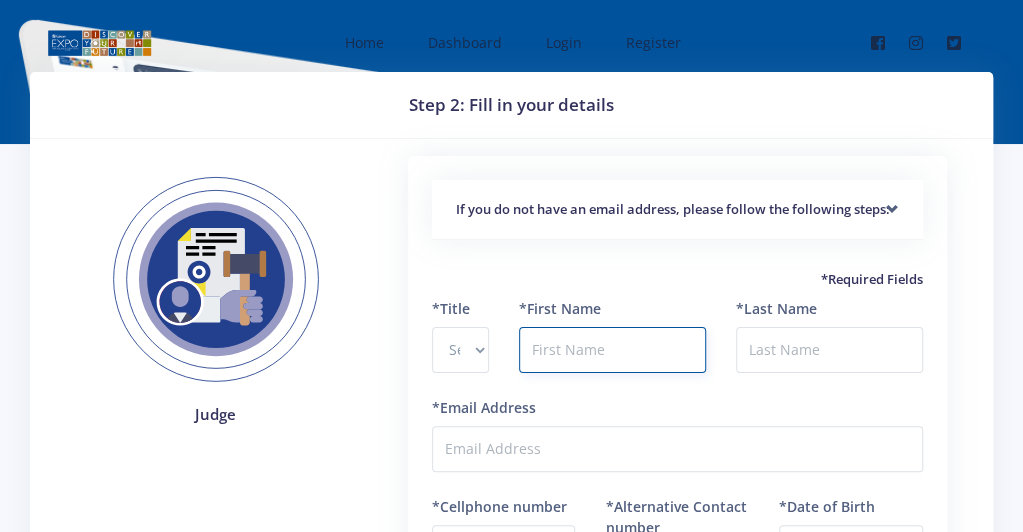 click at bounding box center (612, 350) 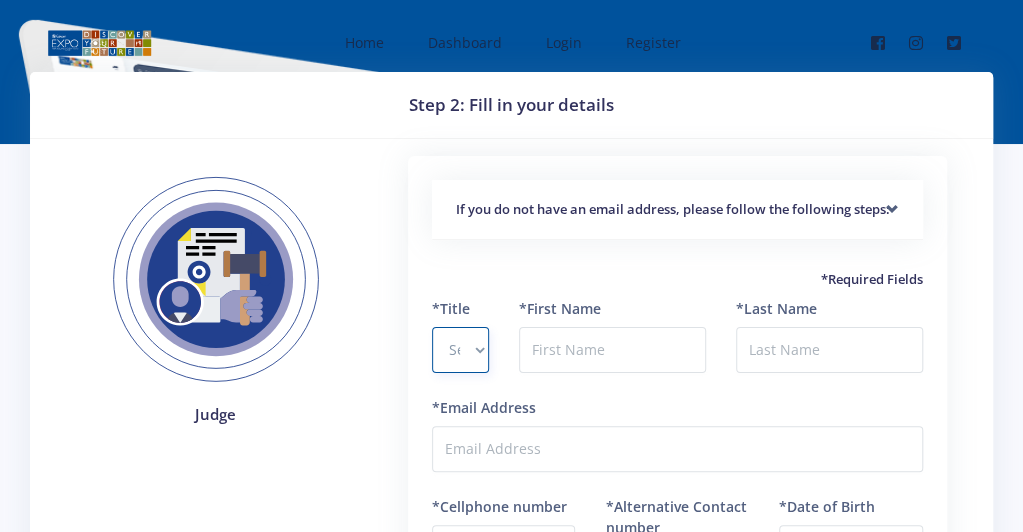 click on "Select Title
Prof
Dr
Mr
Mrs
Ms
Other" at bounding box center [460, 350] 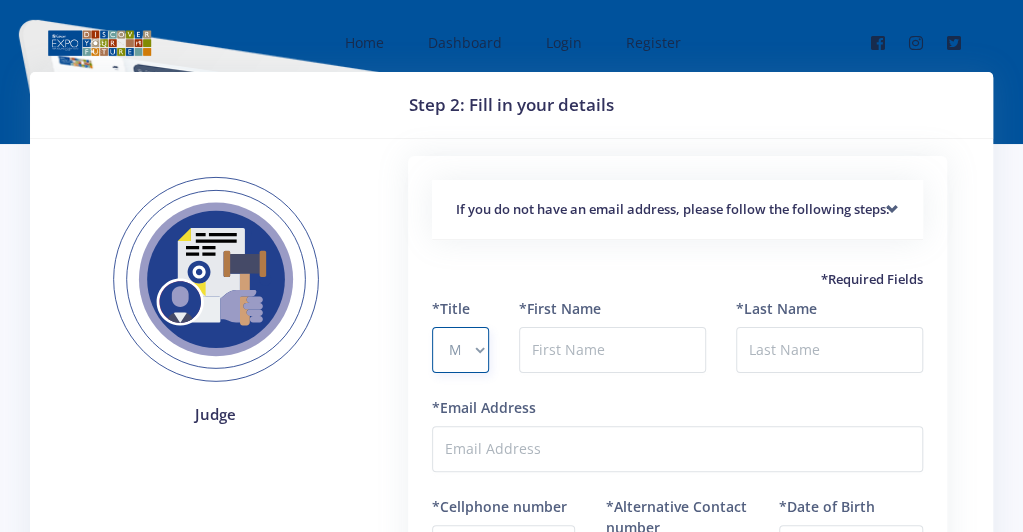 click on "Select Title
Prof
Dr
Mr
Mrs
Ms
Other" at bounding box center [460, 350] 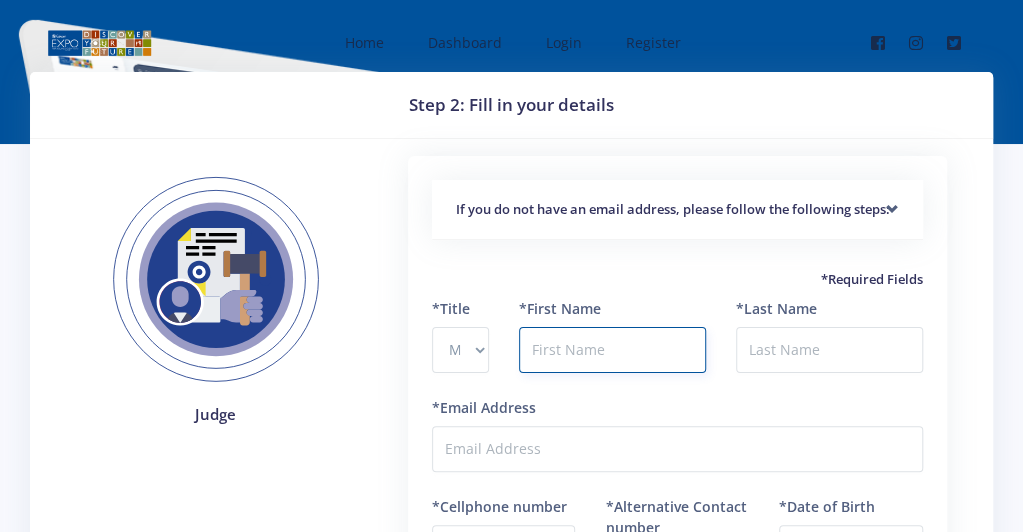 click at bounding box center (612, 350) 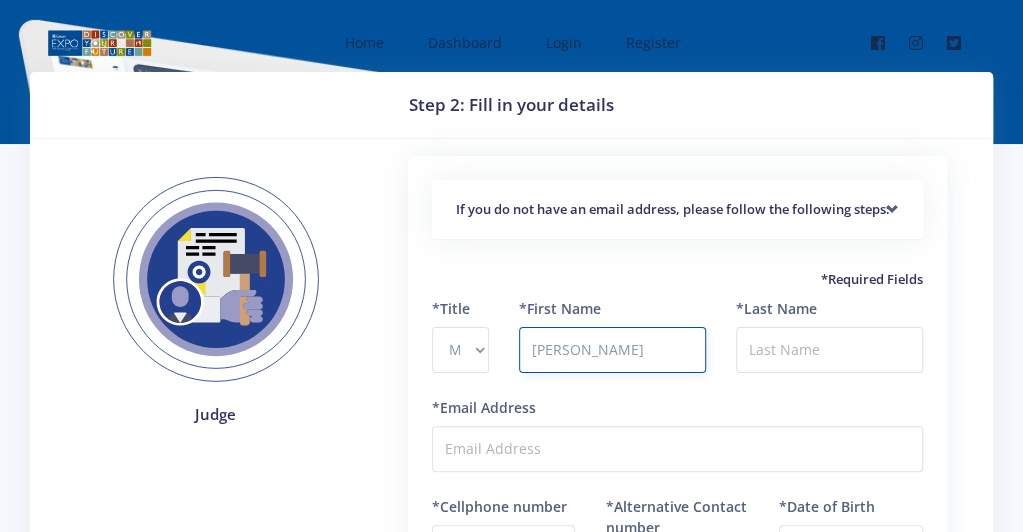 type on "Lindile leonard" 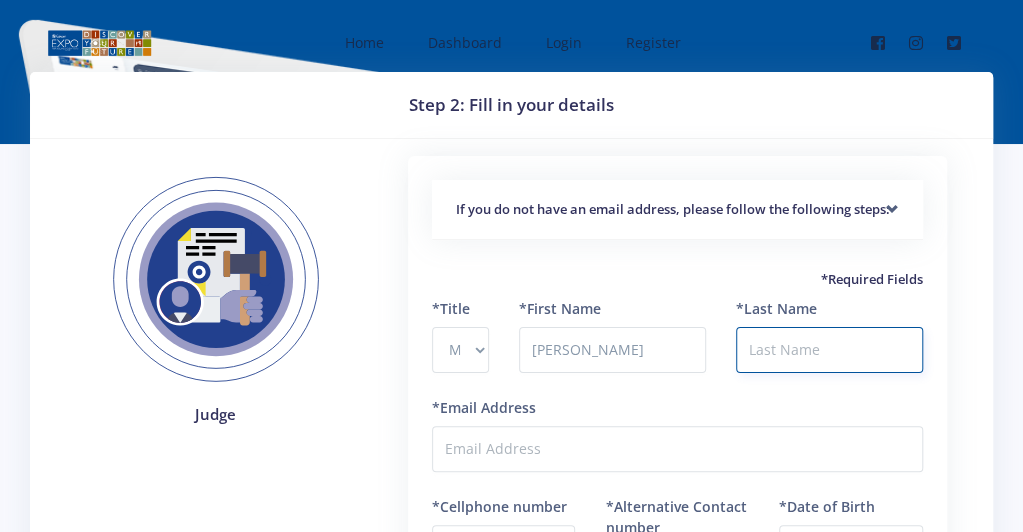 click on "*Last Name" at bounding box center (829, 350) 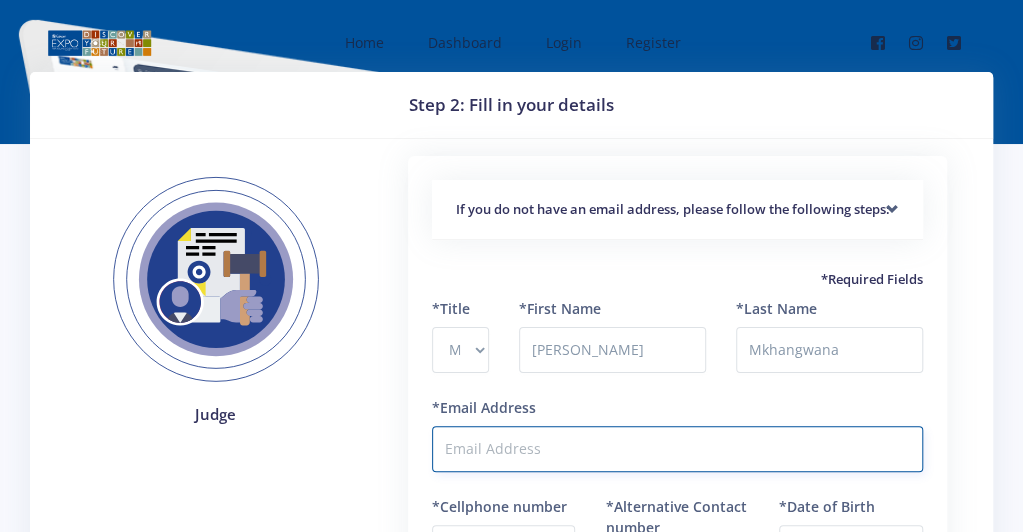 click on "*Email Address" at bounding box center (677, 449) 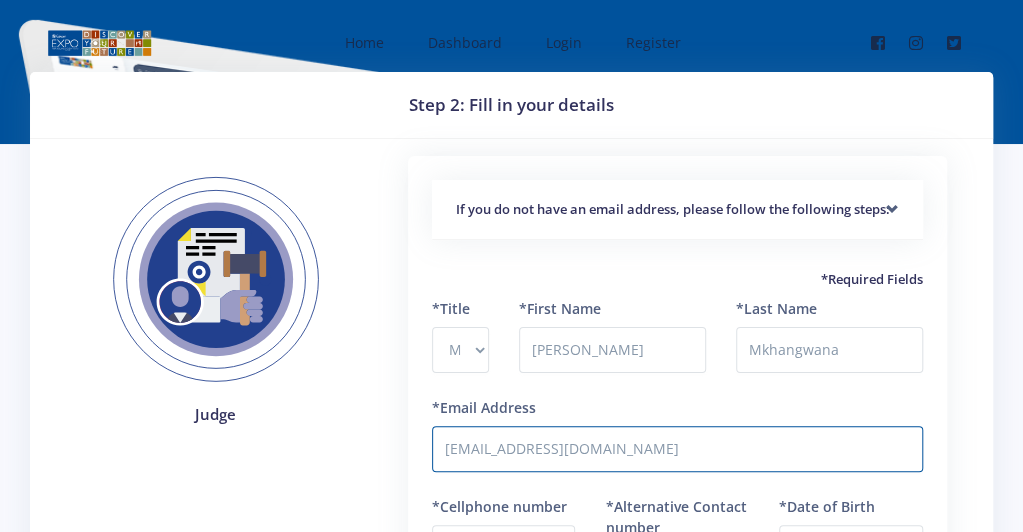 click on "*Cellphone number" at bounding box center (499, 506) 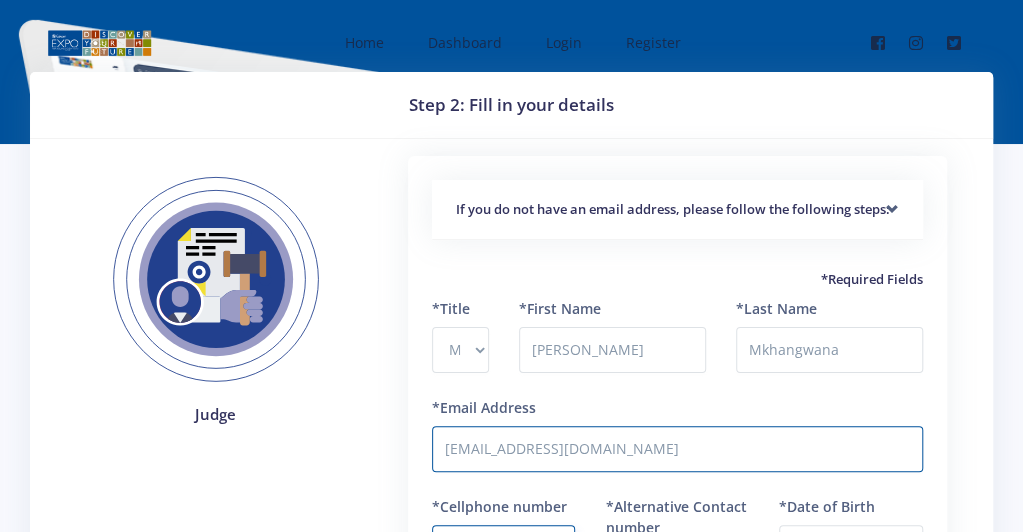 click on "*Cellphone number" at bounding box center (504, 548) 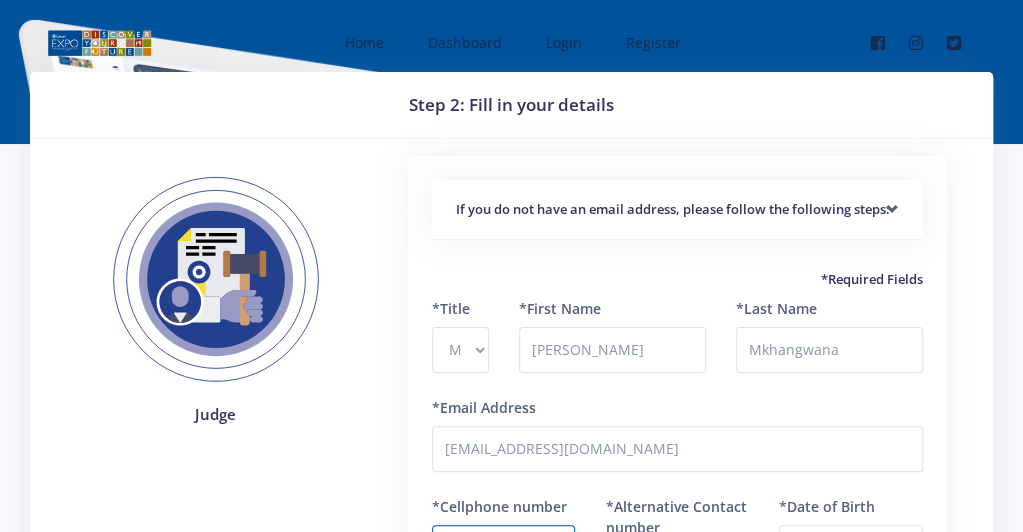 scroll, scrollTop: 38, scrollLeft: 0, axis: vertical 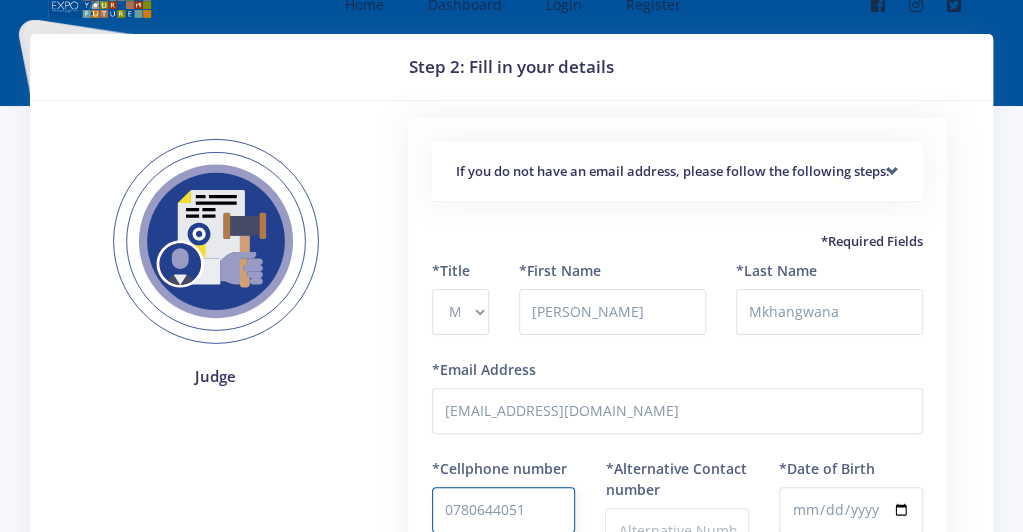 type on "0780644051" 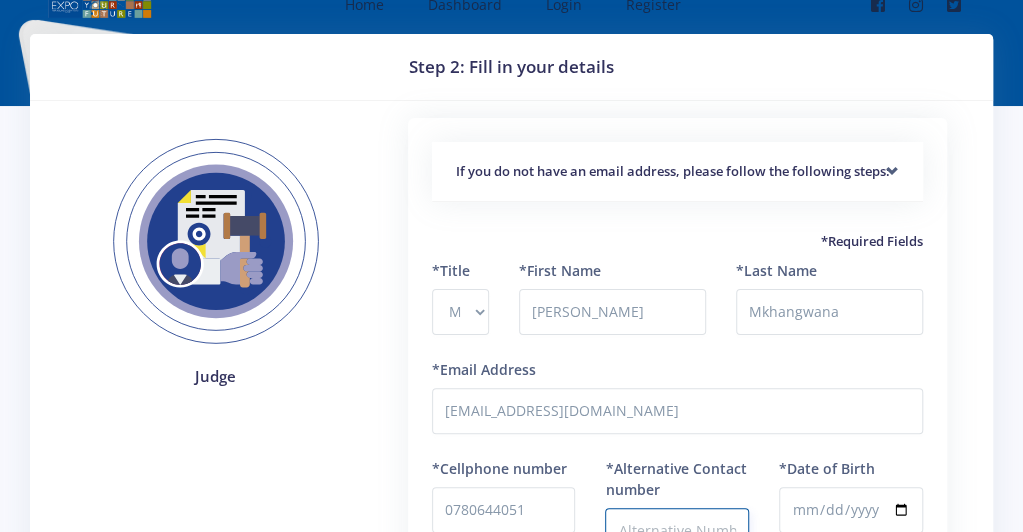 click on "*Alternative Contact number" at bounding box center (677, 531) 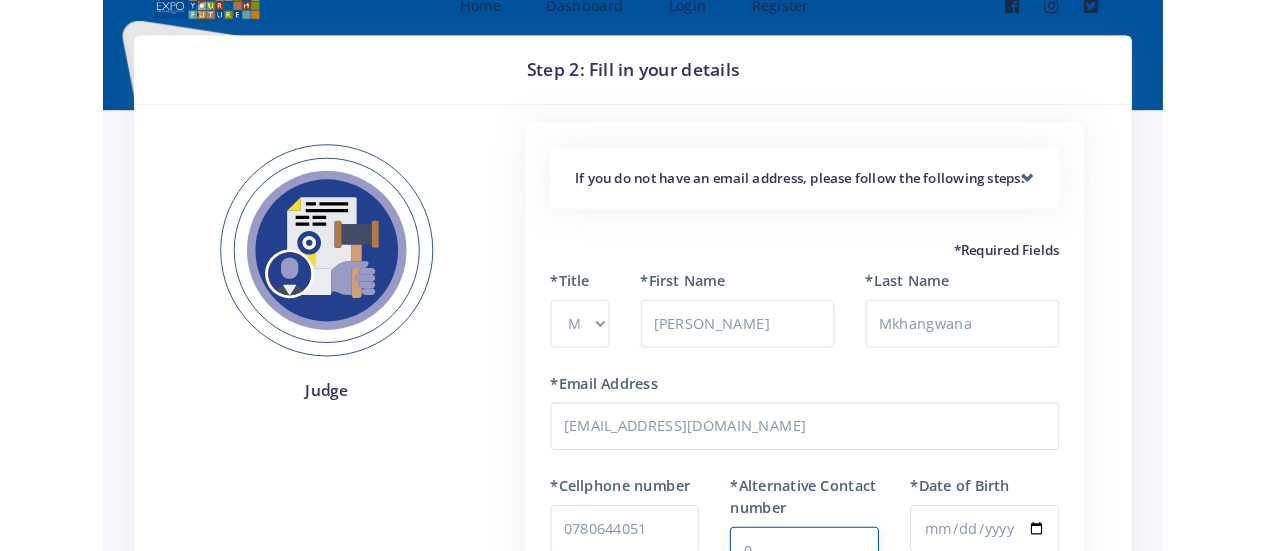 scroll, scrollTop: 45, scrollLeft: 0, axis: vertical 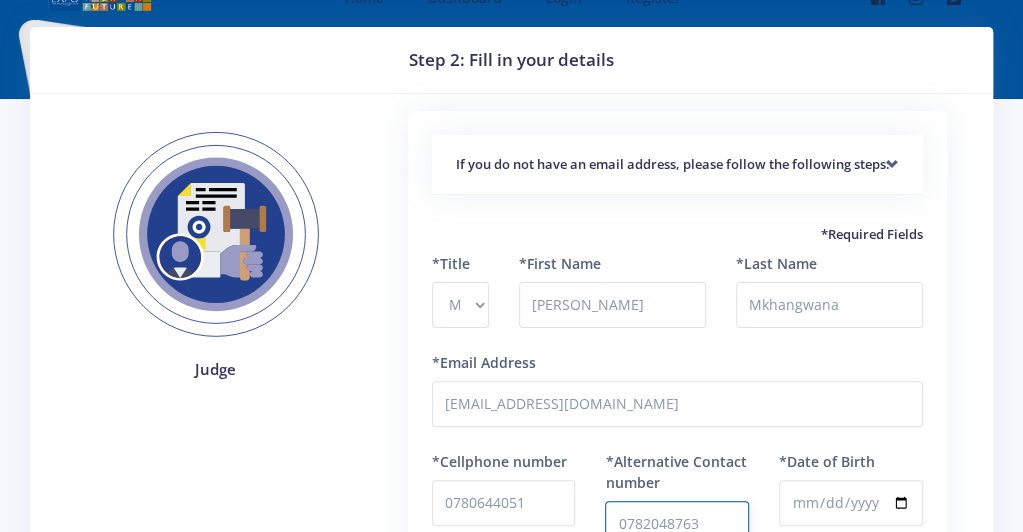 type on "0782048763" 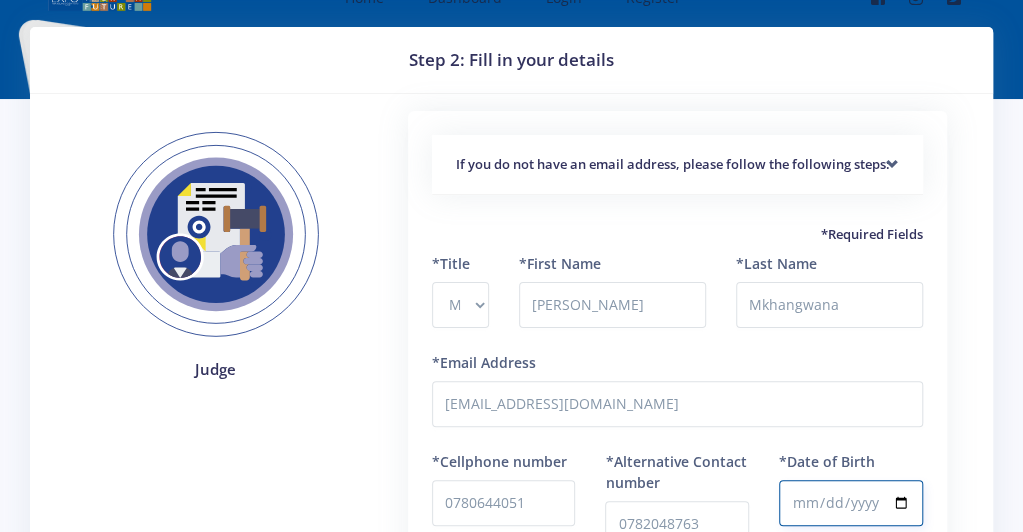 click on "*Date of Birth" at bounding box center (851, 503) 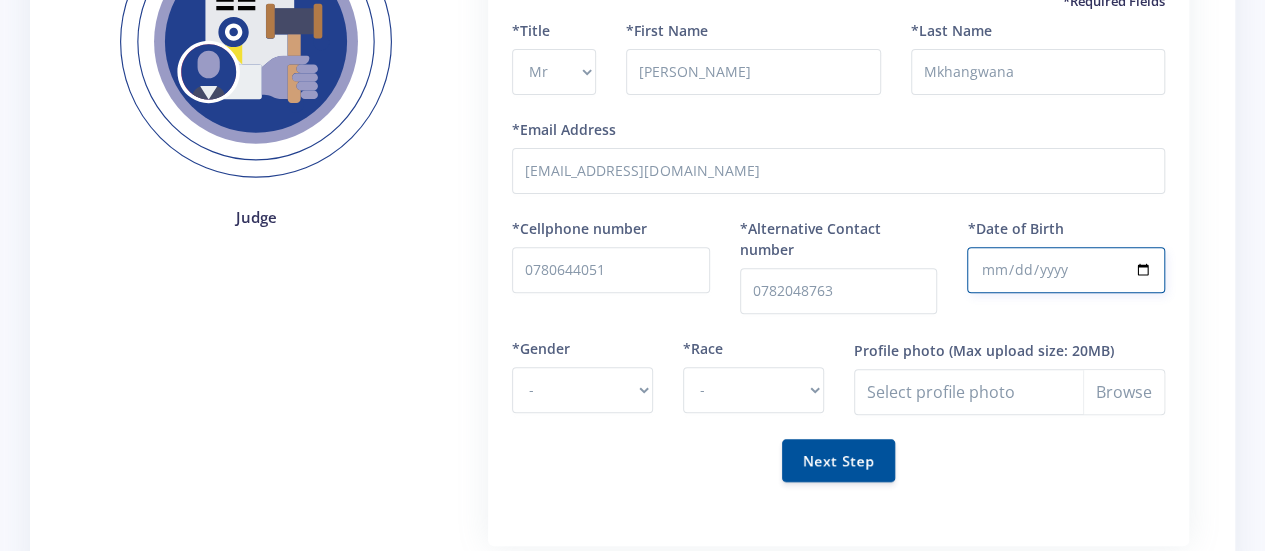 scroll, scrollTop: 281, scrollLeft: 0, axis: vertical 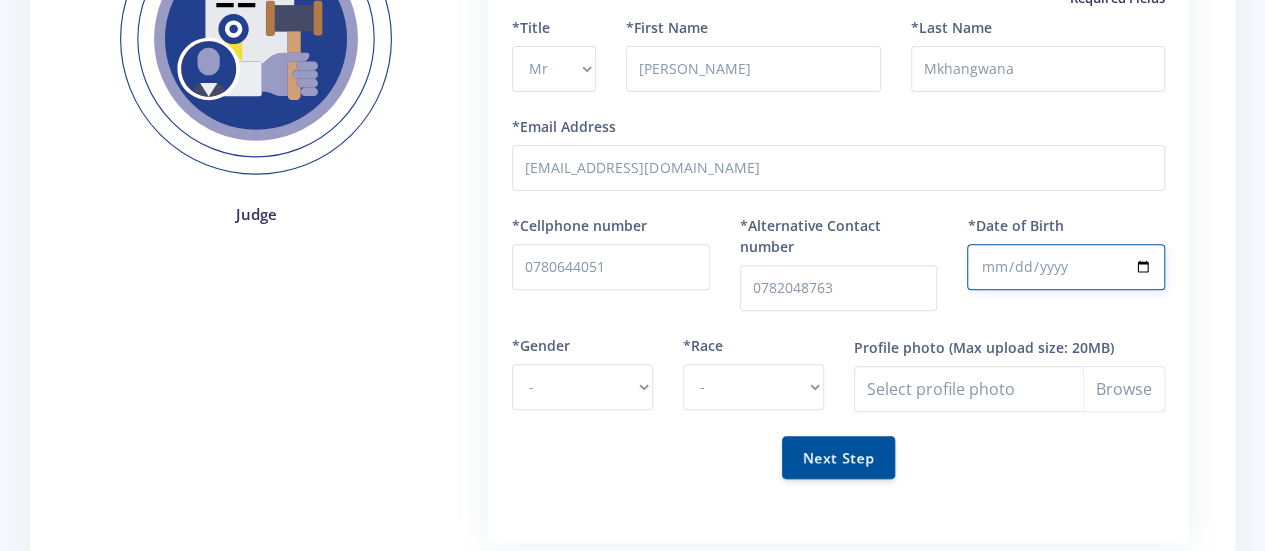 click on "*Date of Birth" at bounding box center [1066, 267] 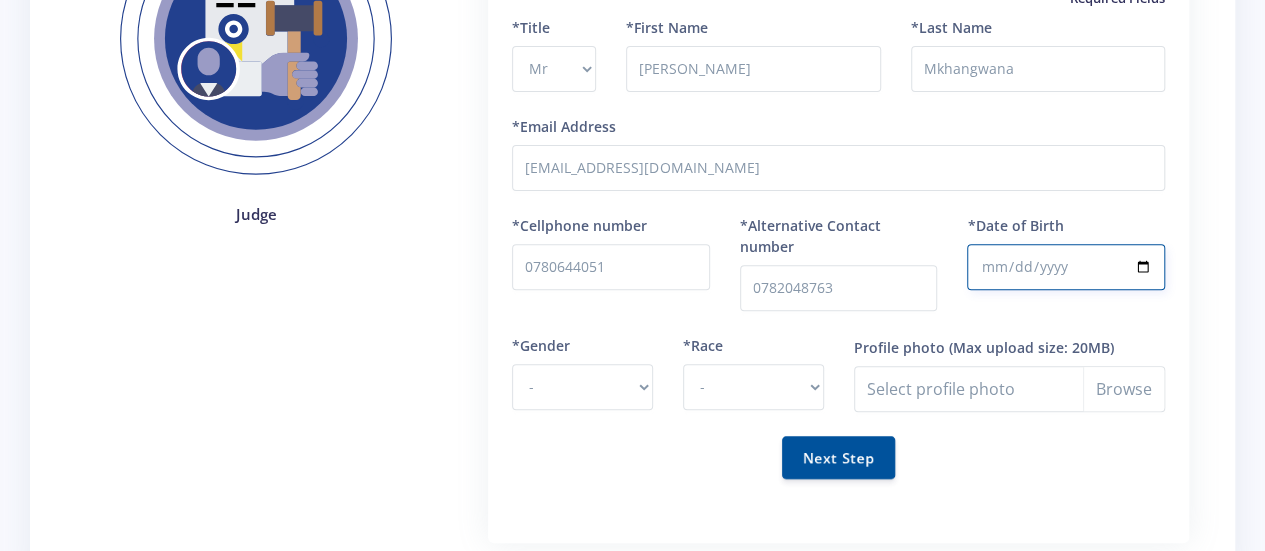 type on "1987-01-08" 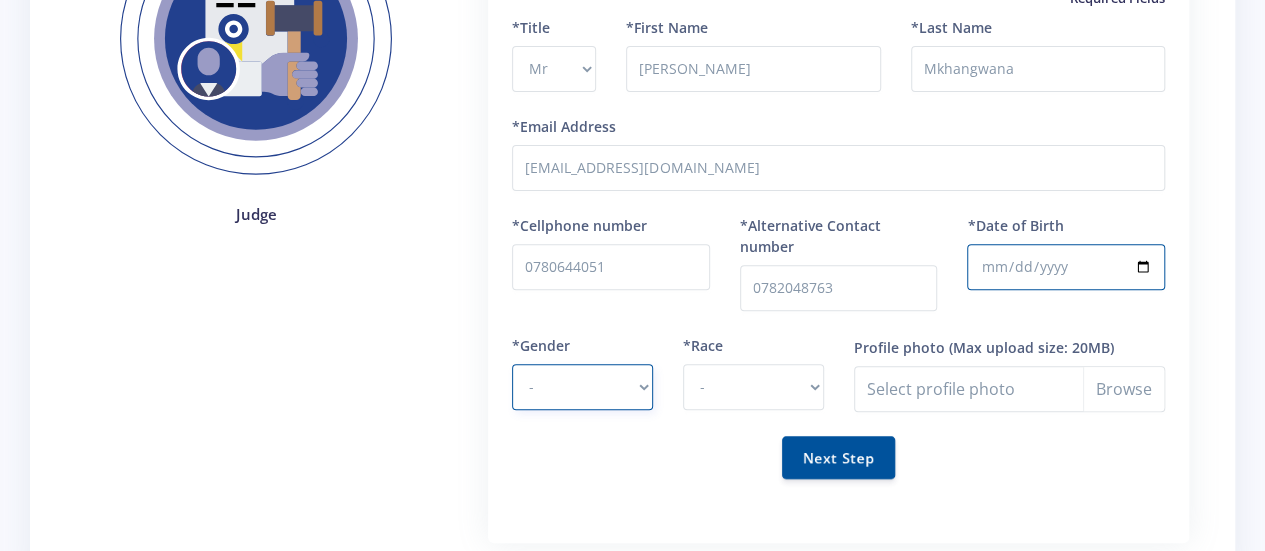 click on "-
Male
Female" at bounding box center [582, 387] 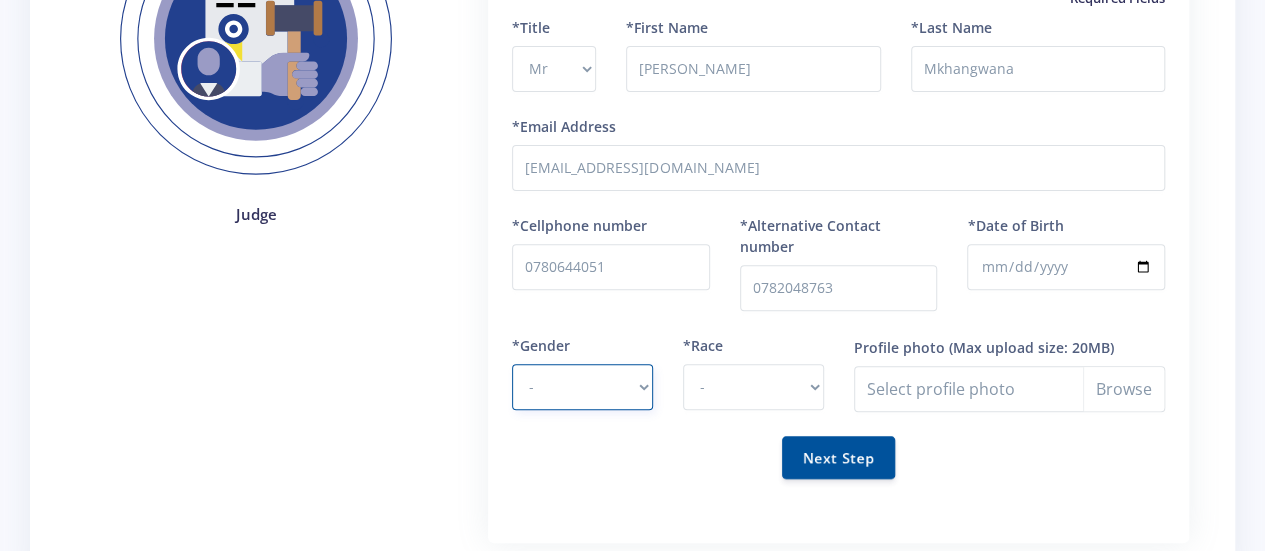 select on "M" 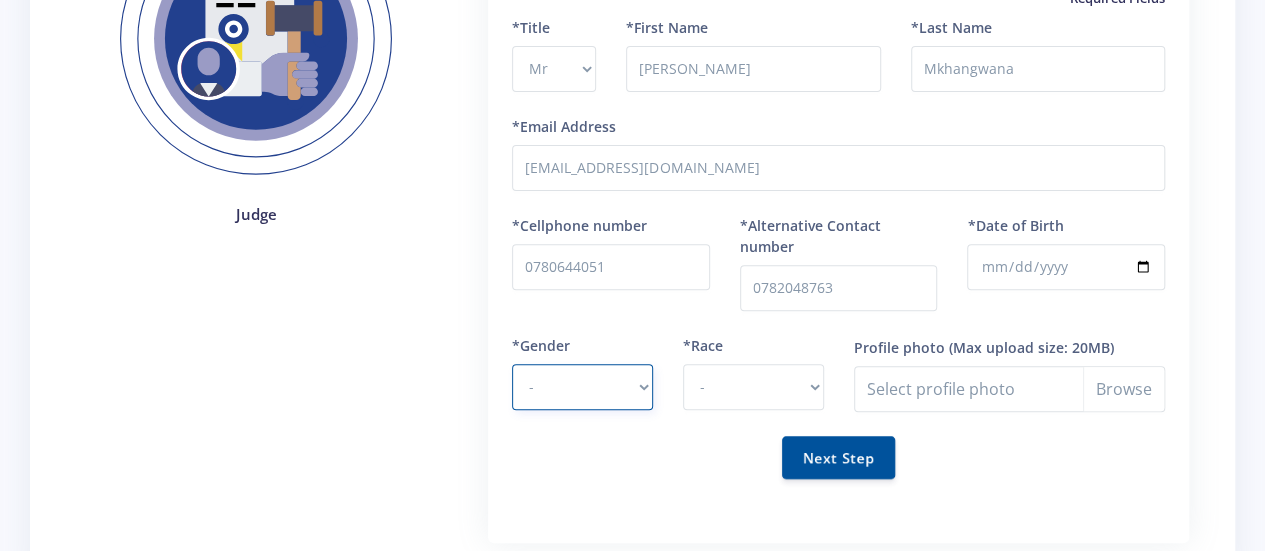 click on "-
Male
Female" at bounding box center [582, 387] 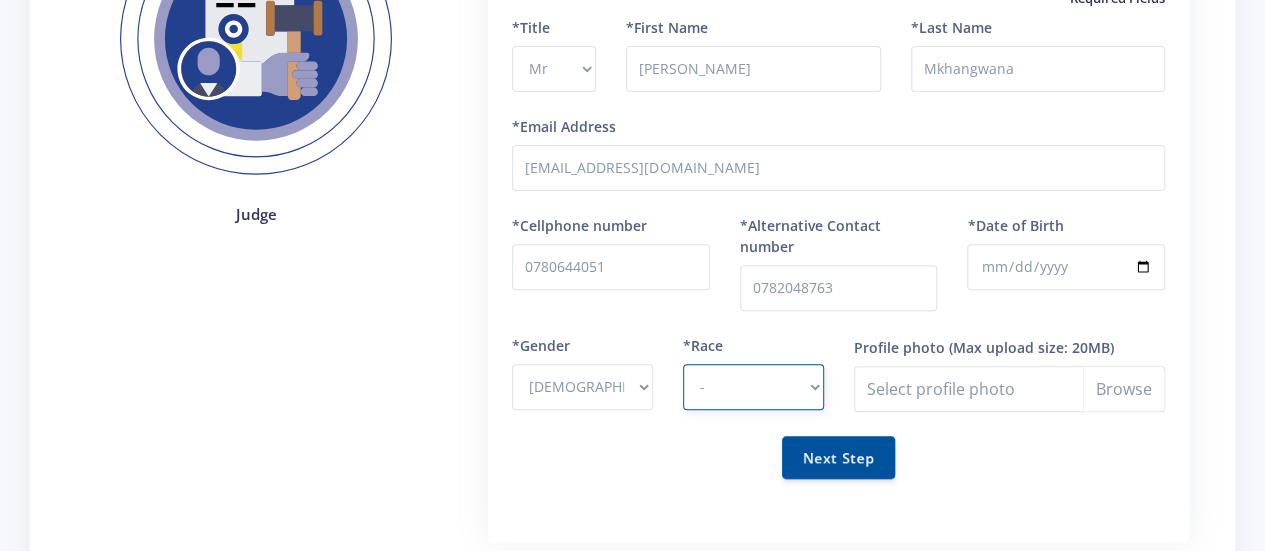click on "-
African
Asian
Coloured
Indian
White
Other" at bounding box center [753, 387] 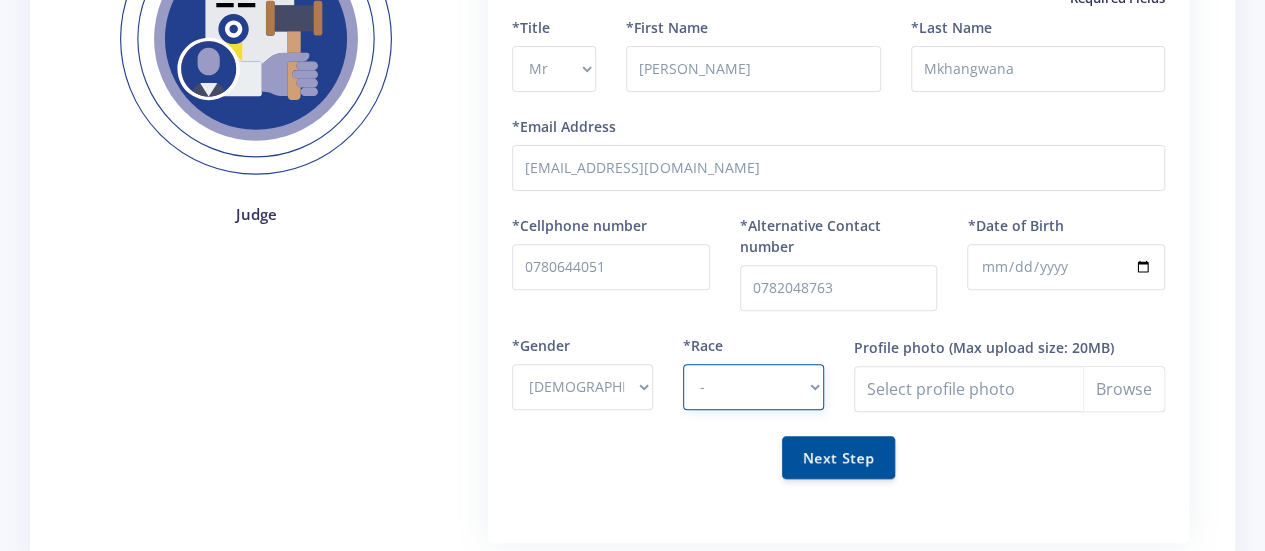 select on "African" 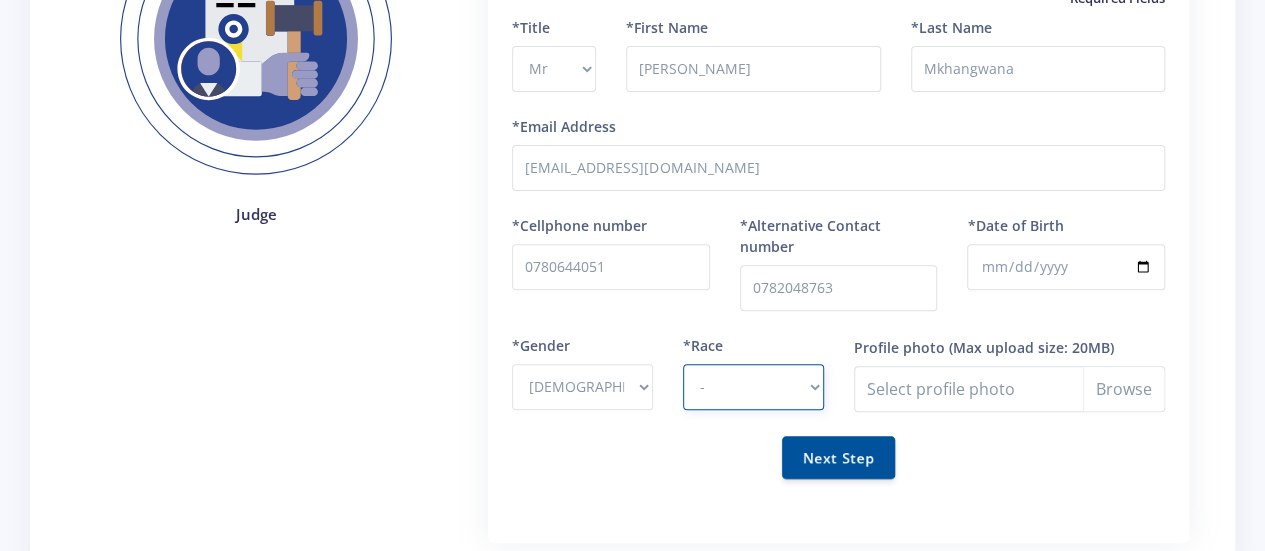 click on "-
African
Asian
Coloured
Indian
White
Other" at bounding box center (753, 387) 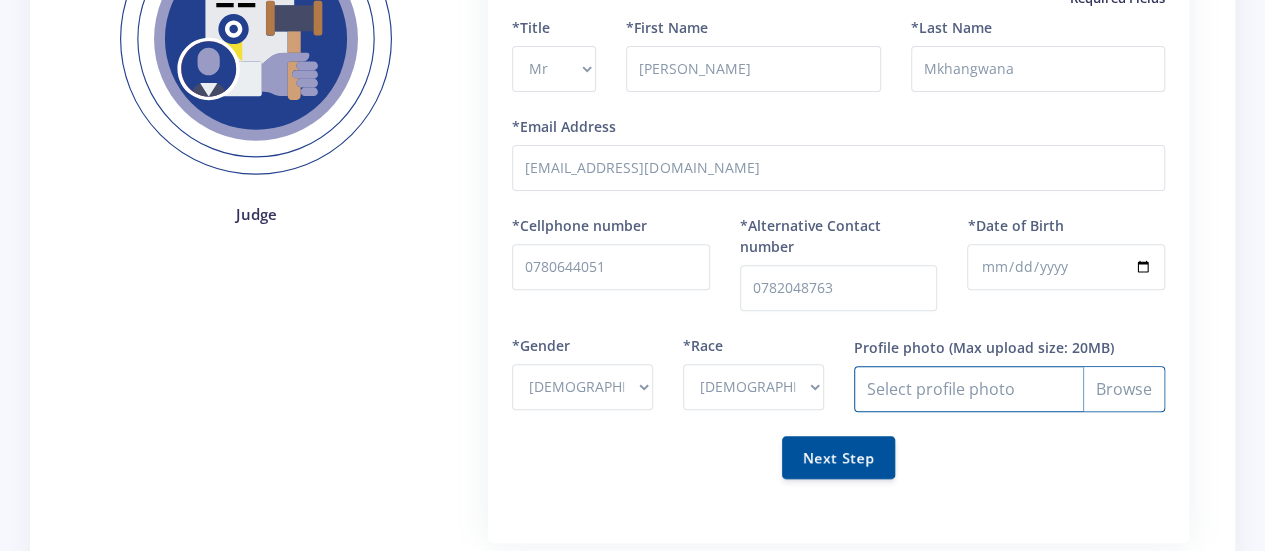 click on "Profile photo" at bounding box center [1009, 389] 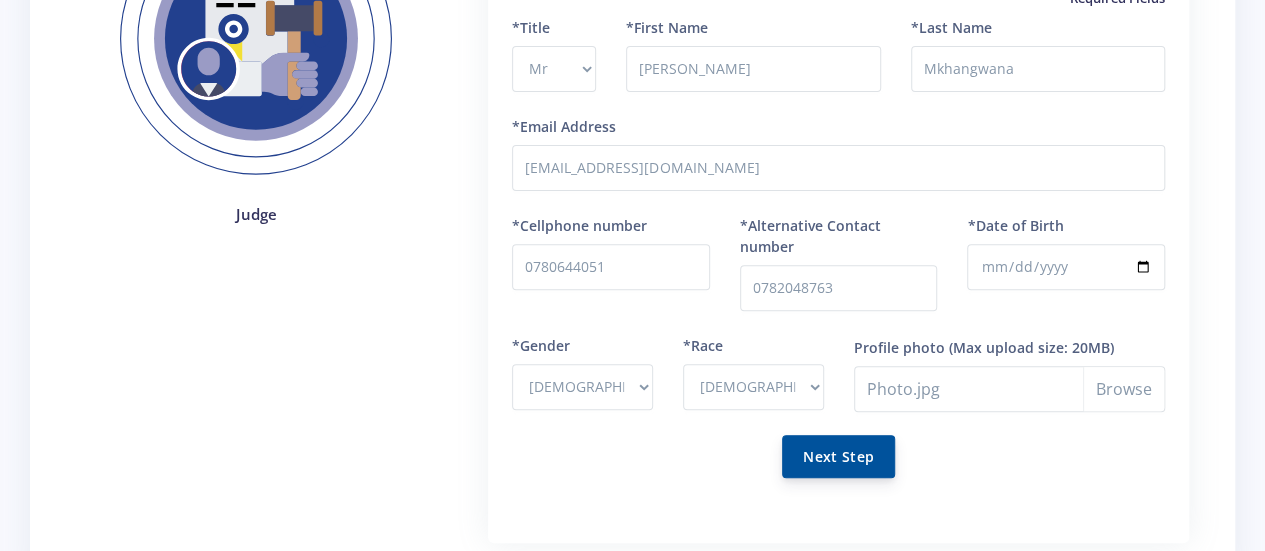 click on "Next
Step" at bounding box center [838, 456] 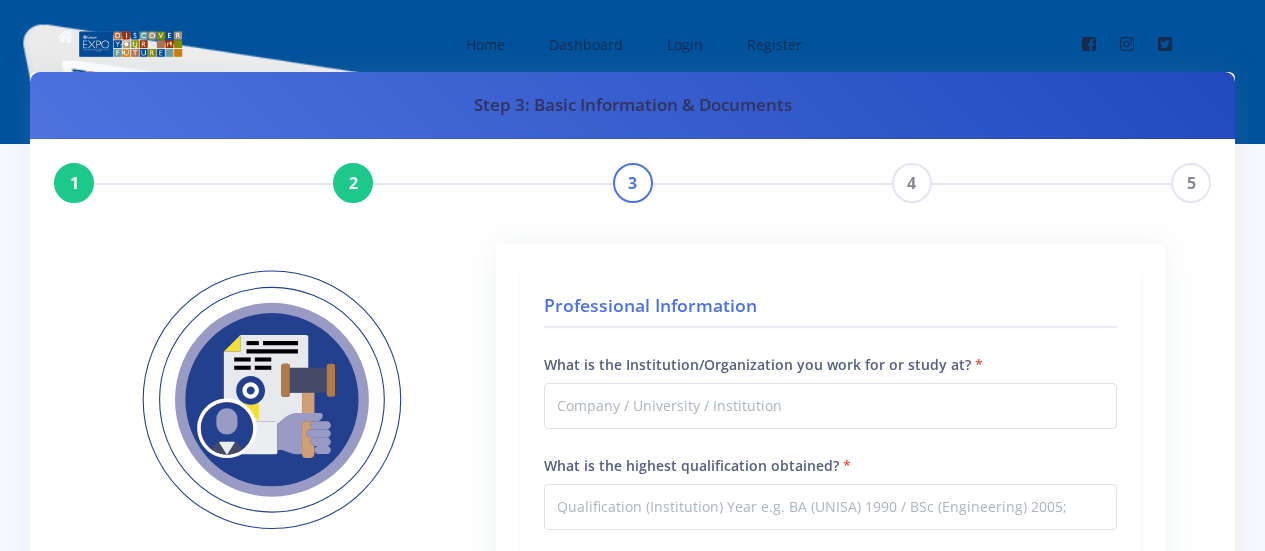 scroll, scrollTop: 0, scrollLeft: 0, axis: both 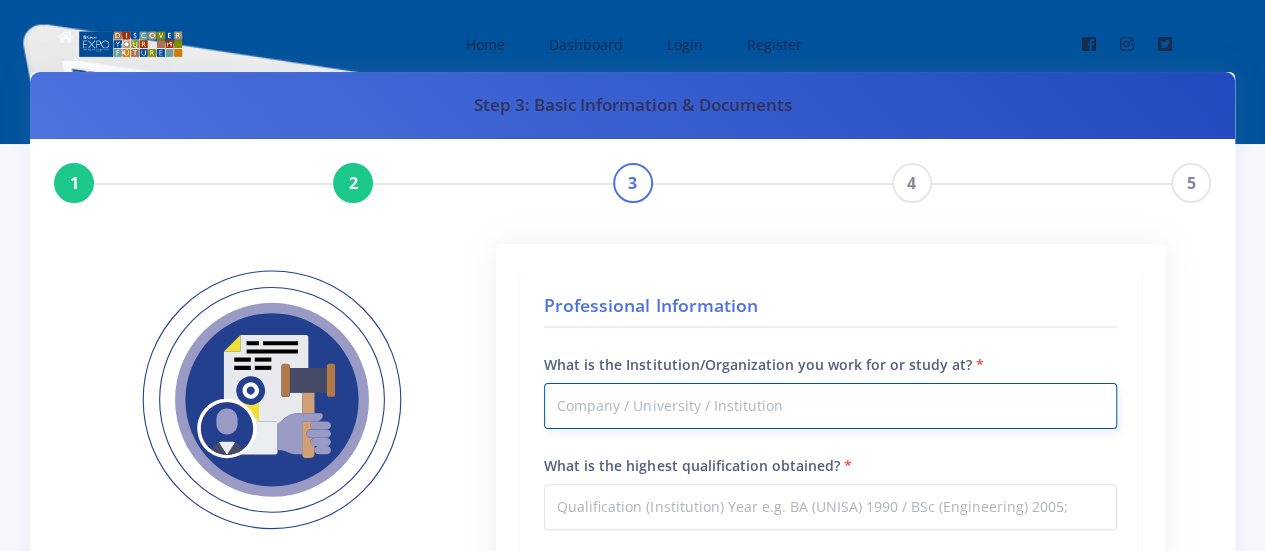 click on "What is the Institution/Organization you work for or study at?" at bounding box center [830, 406] 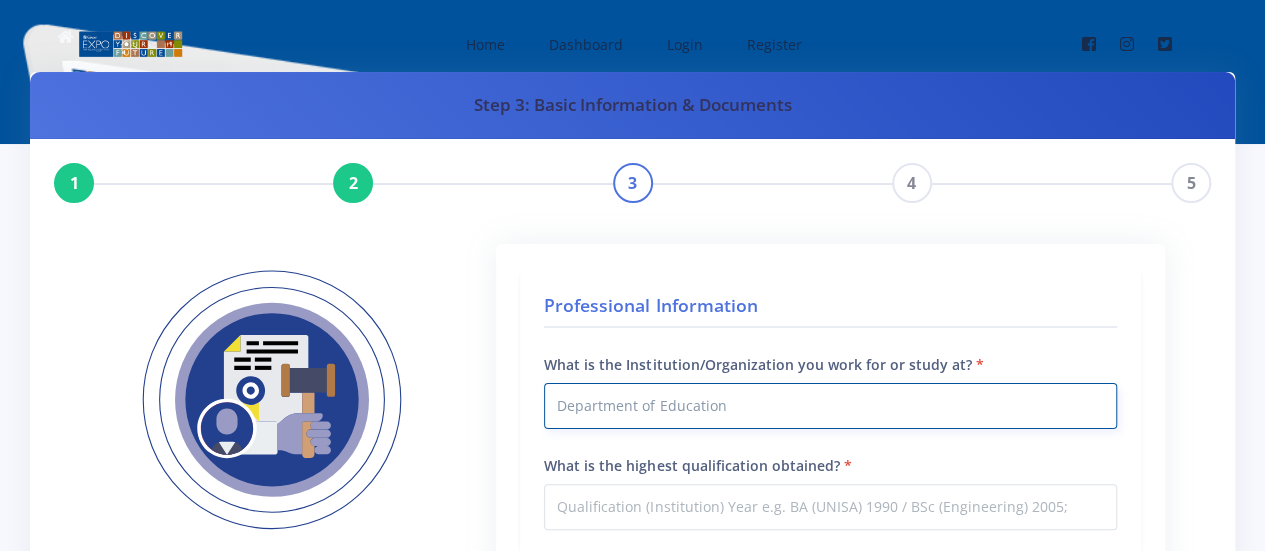 click on "Department of Education" at bounding box center [830, 406] 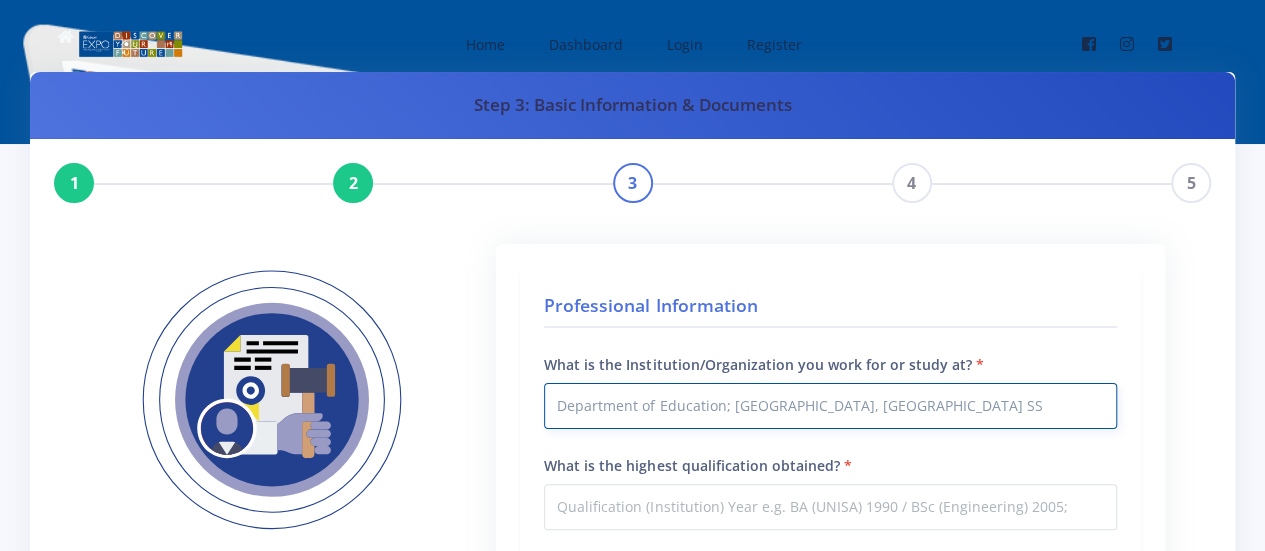 type on "Department of Education; Eastern Cape, Qadu SS" 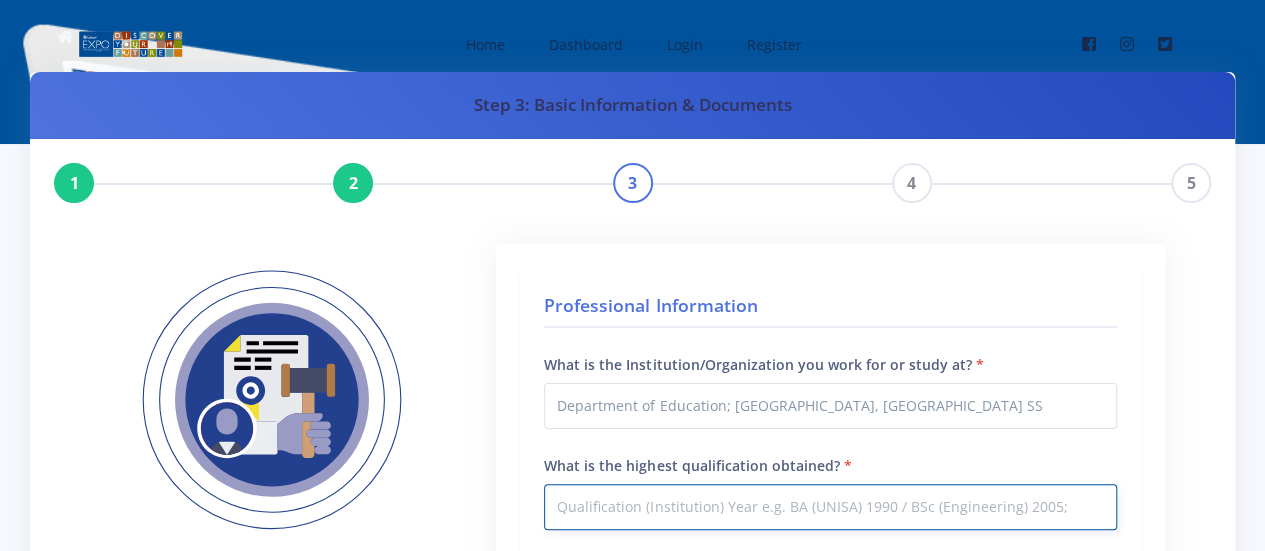 click on "What is the highest qualification obtained?" at bounding box center (830, 507) 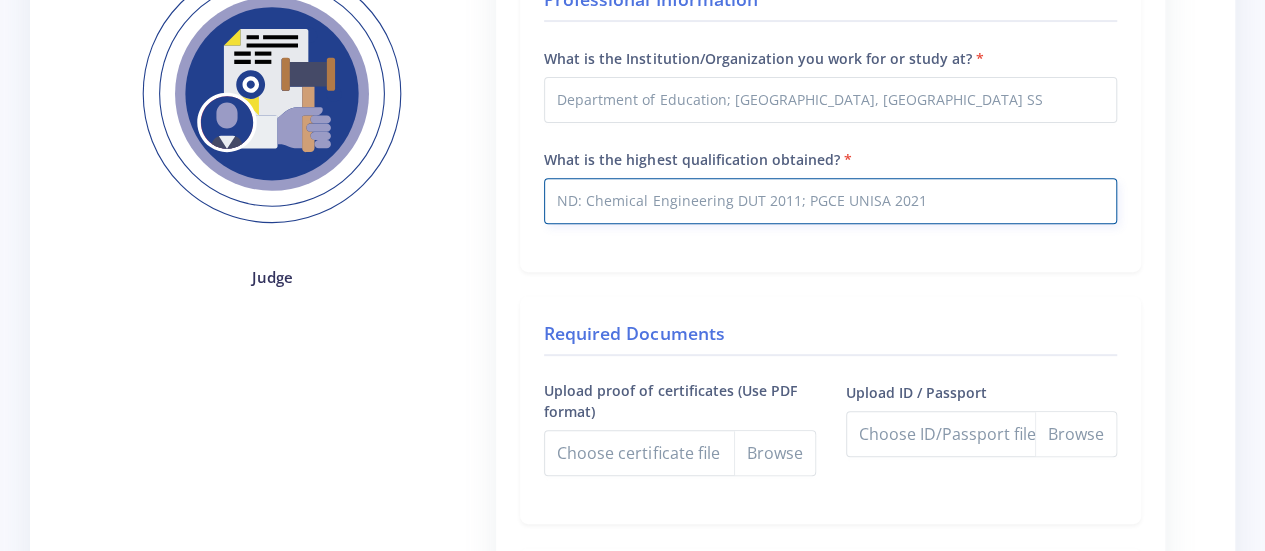 scroll, scrollTop: 373, scrollLeft: 0, axis: vertical 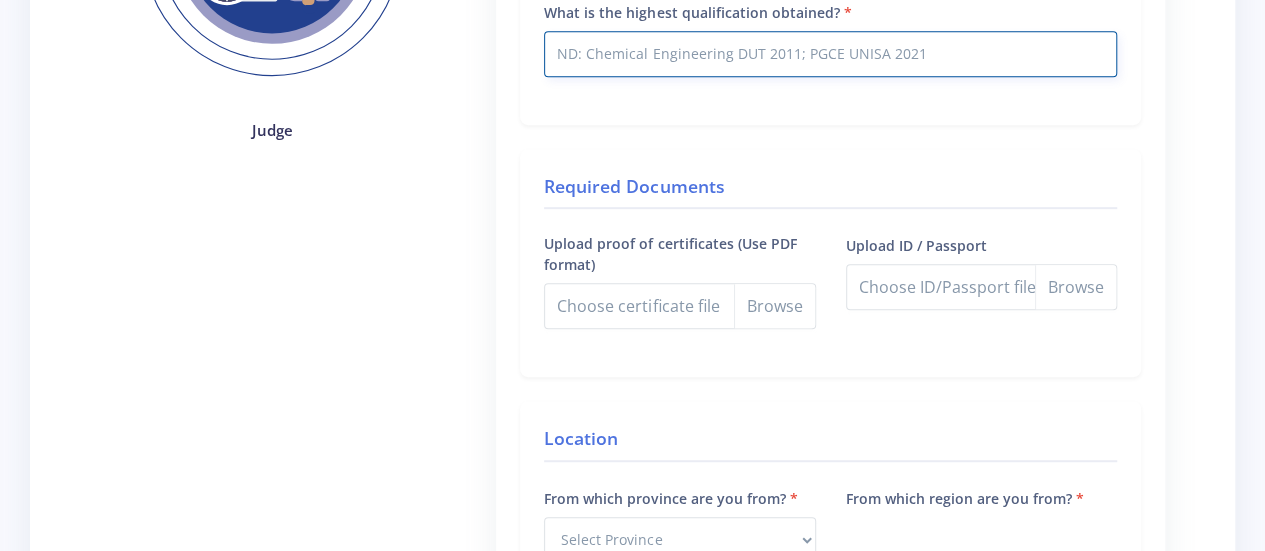 type on "ND: Chemical Engineering DUT 2011; PGCE UNISA 2021" 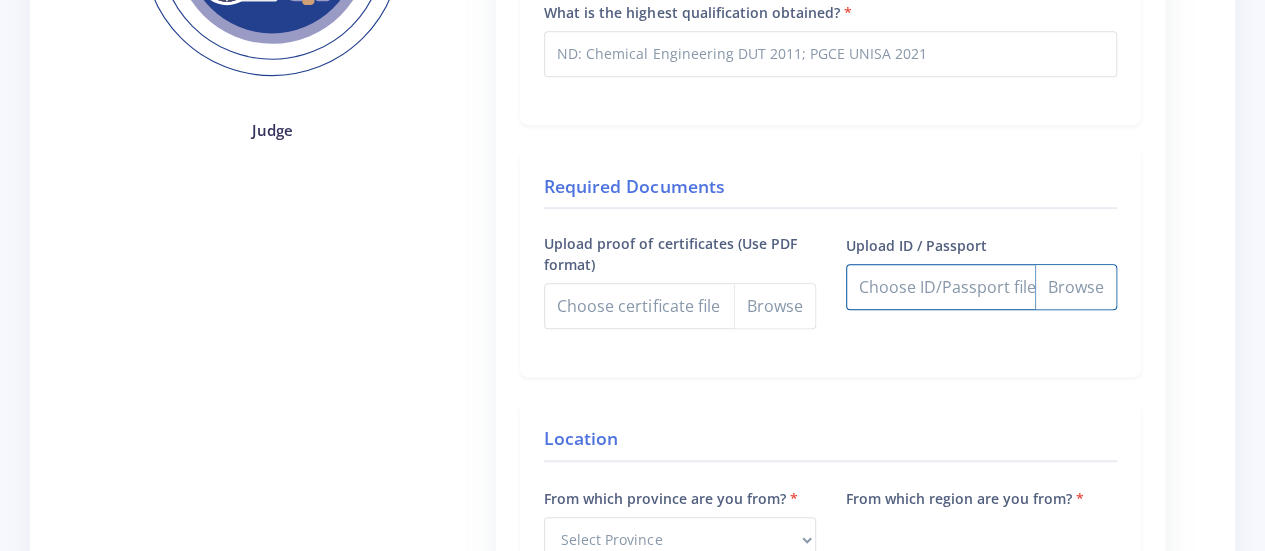 click on "Upload ID / Passport" at bounding box center (981, 287) 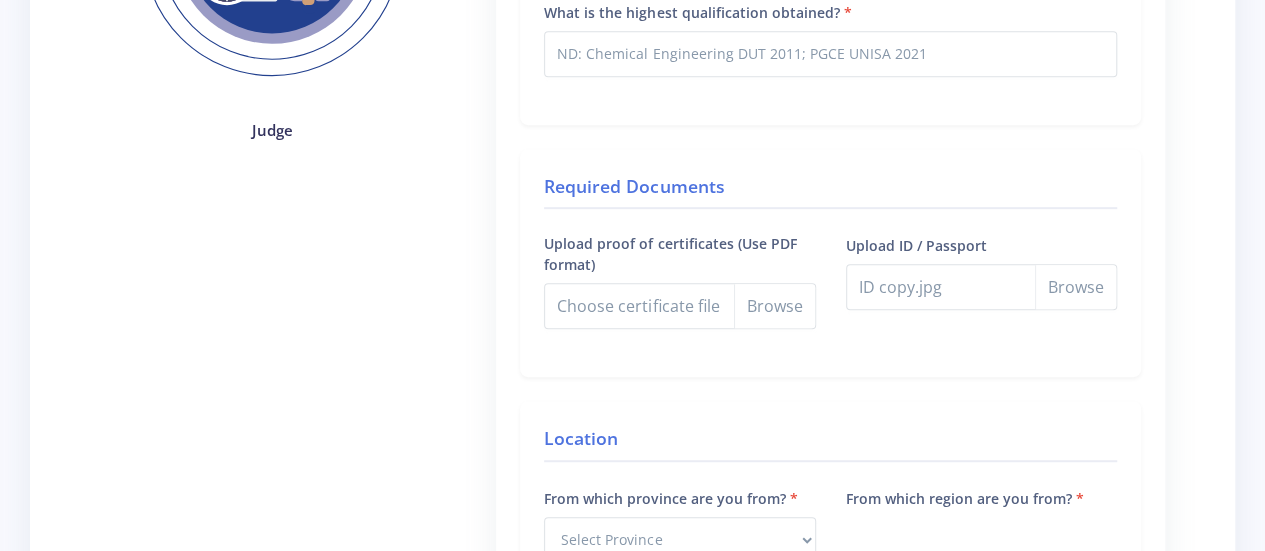 click on "Required Documents
Upload proof of certificates (Use PDF format)
Choose certificate file
Upload ID / Passport ID copy.jpg" at bounding box center (830, 263) 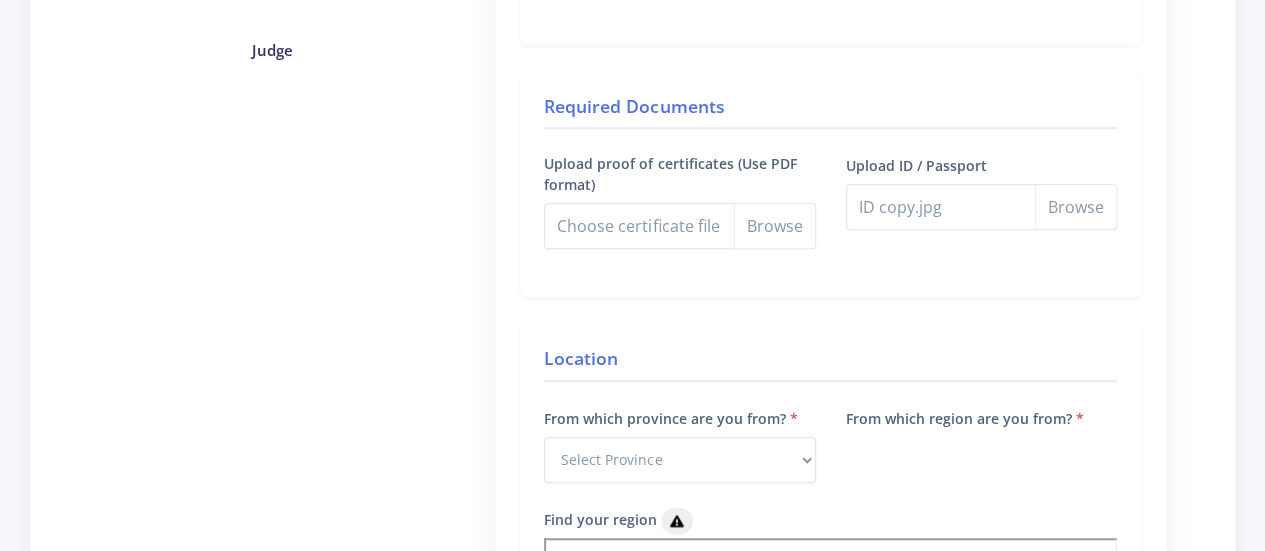 scroll, scrollTop: 573, scrollLeft: 0, axis: vertical 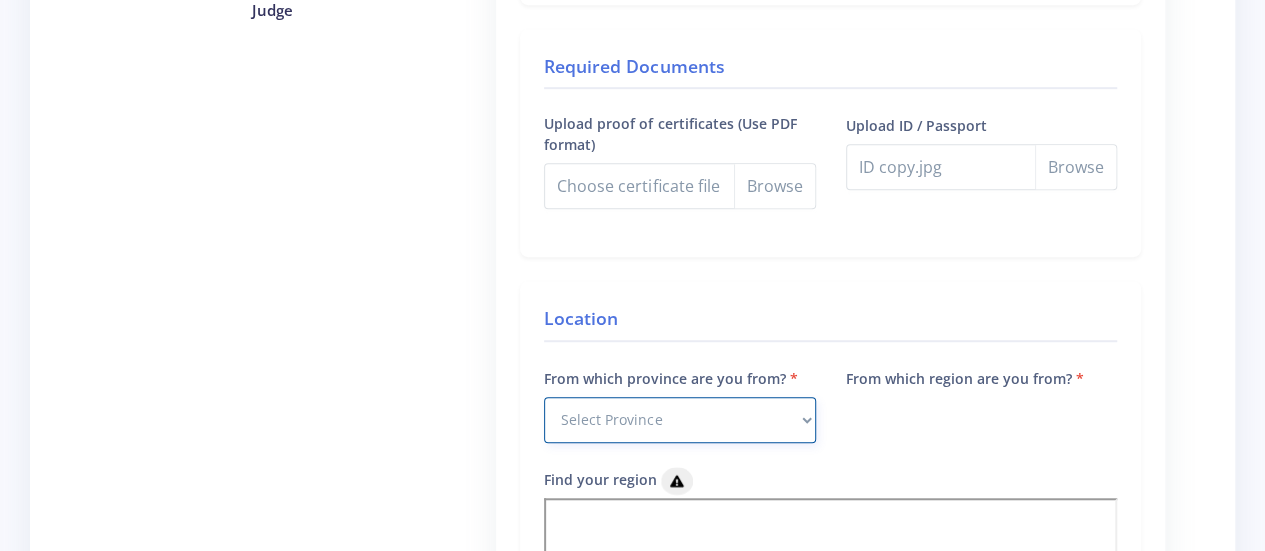 click on "Select Province
Western Cape
Eastern Cape
Northern Cape
North West
Free State" at bounding box center (679, 420) 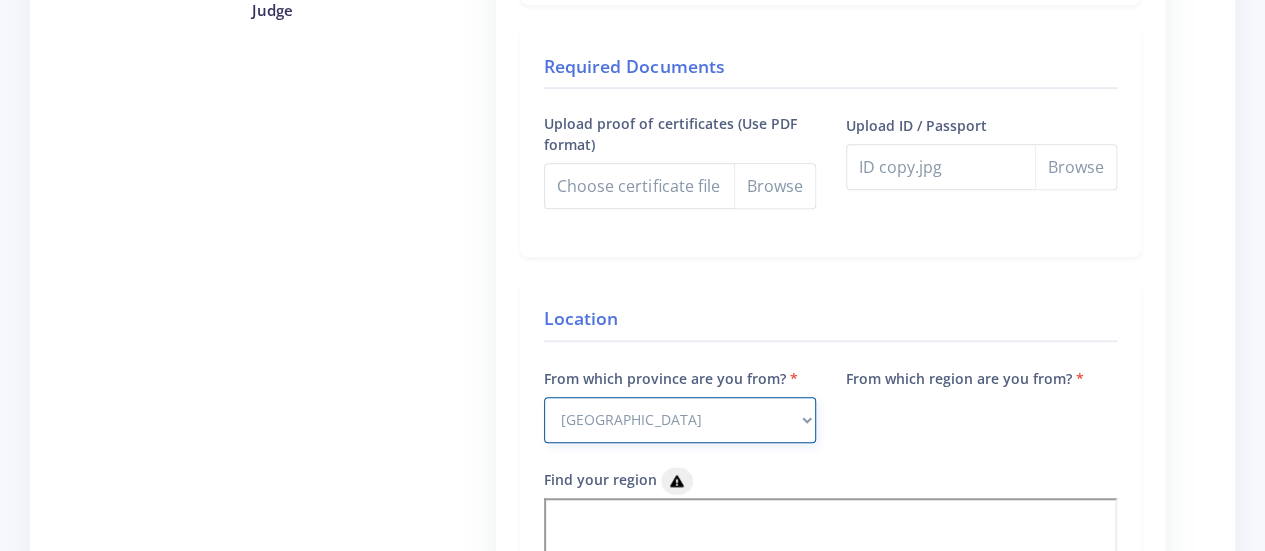 click on "Select Province
Western Cape
Eastern Cape
Northern Cape
North West
Free State" at bounding box center [679, 420] 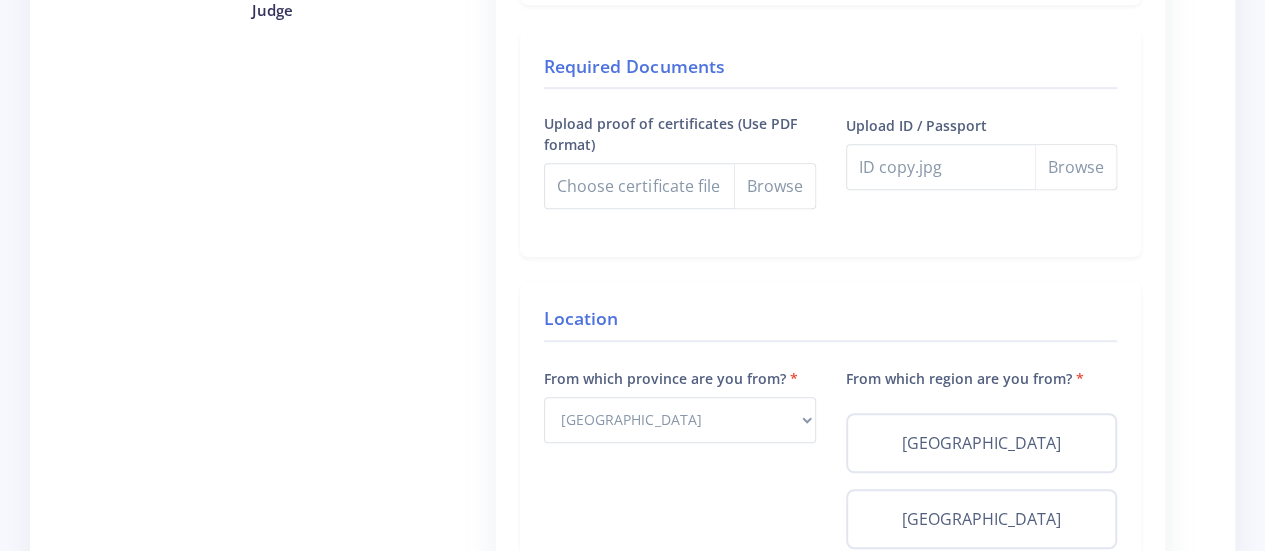 click on "Step 3: Basic Information & Documents
1
2
3
4
5
Judge
Professional Information Yes No" at bounding box center (632, 657) 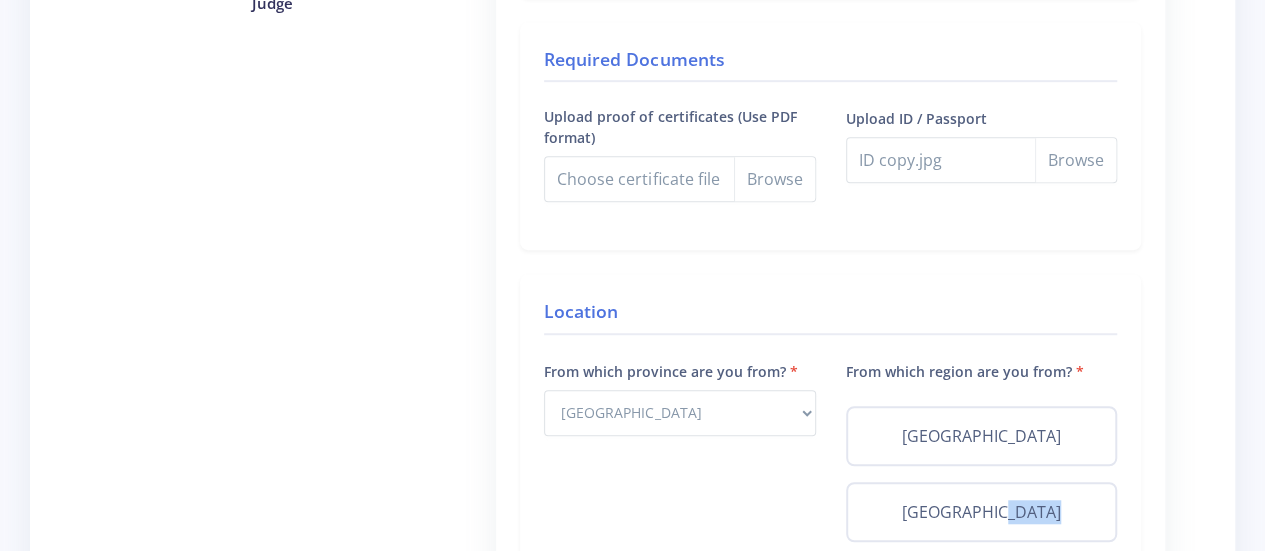 click on "Step 3: Basic Information & Documents
1
2
3
4
5
Judge
Professional Information Yes No" at bounding box center (632, 650) 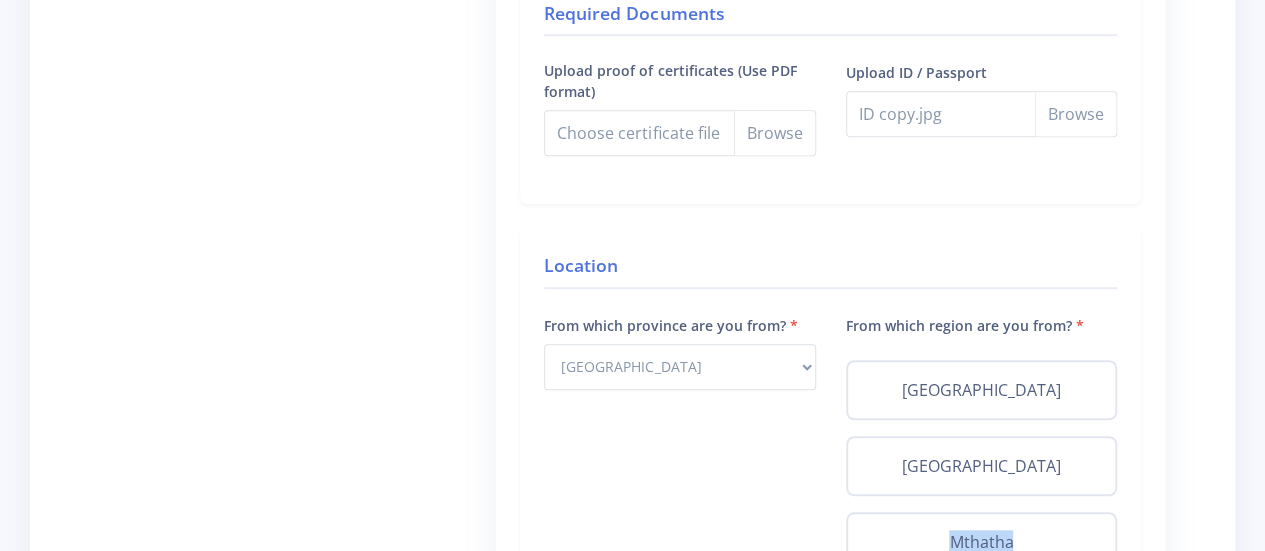click on "Step 3: Basic Information & Documents
1
2
3
4
5
Judge
Professional Information Yes No" at bounding box center (632, 604) 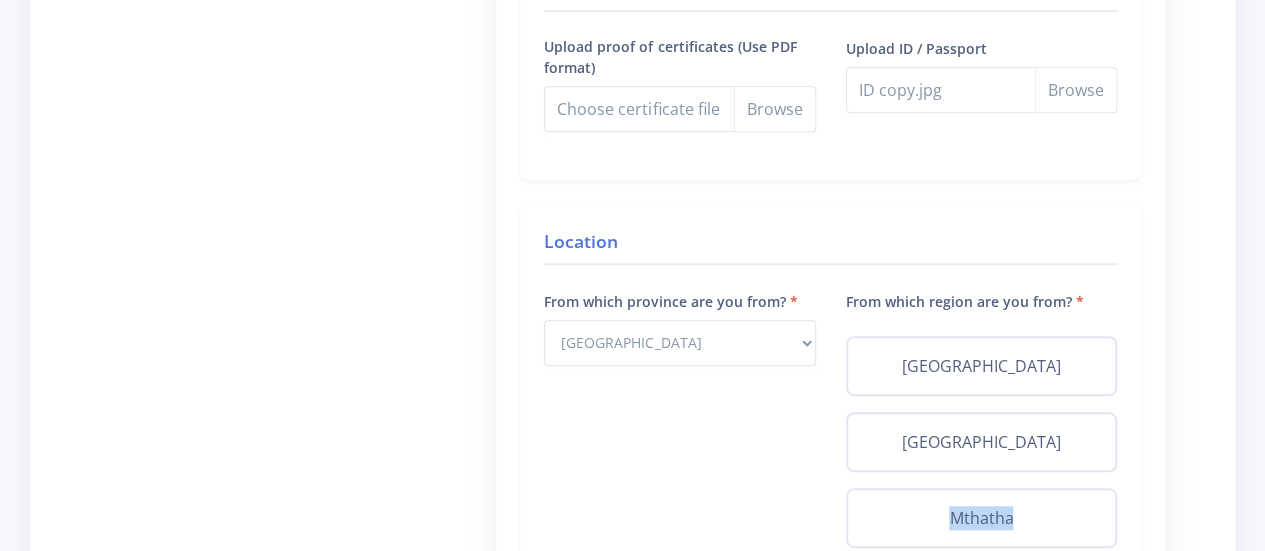 click on "Step 3: Basic Information & Documents
1
2
3
4
5
Judge
Professional Information Yes No" at bounding box center (632, 580) 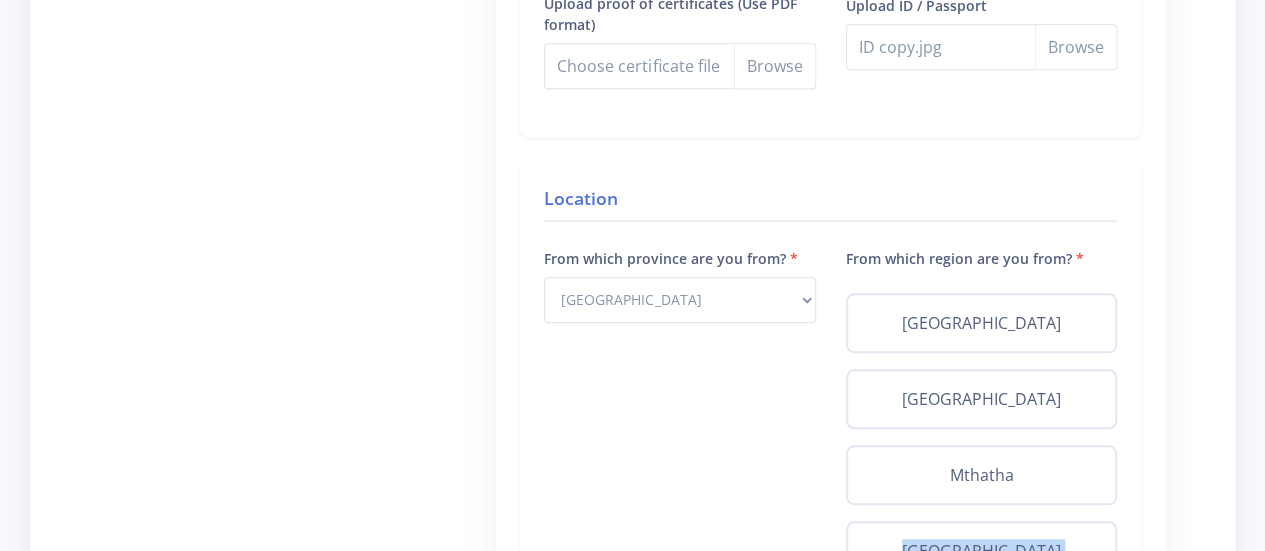 click on "Step 3: Basic Information & Documents
1
2
3
4
5
Judge
Professional Information Yes No" at bounding box center [632, 537] 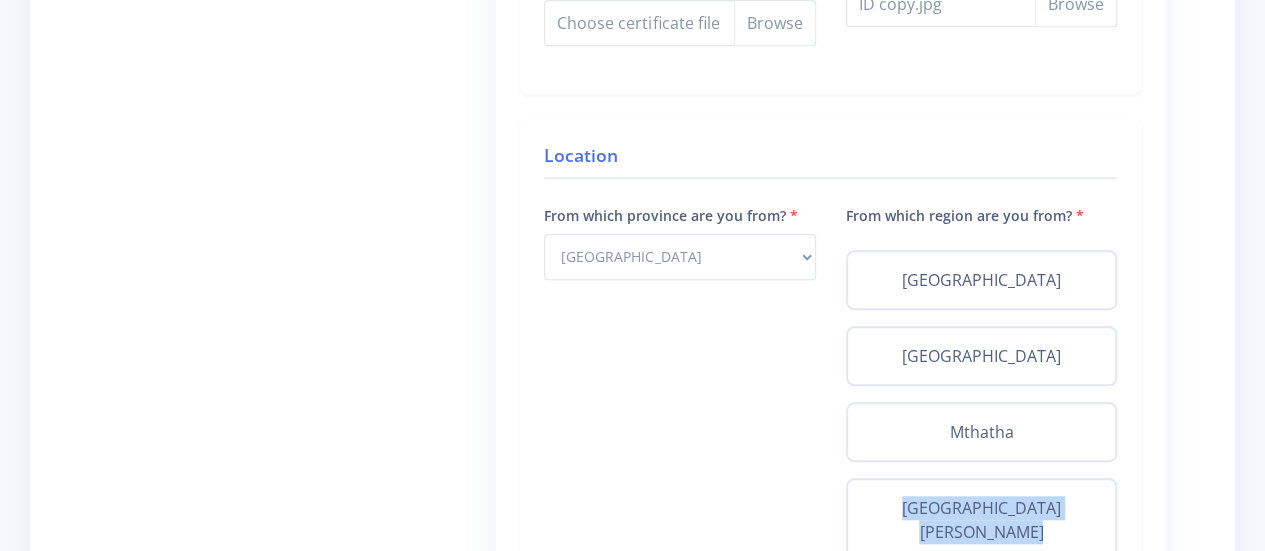 click on "Step 3: Basic Information & Documents
1
2
3
4
5
Judge
Professional Information Yes No" at bounding box center (632, 494) 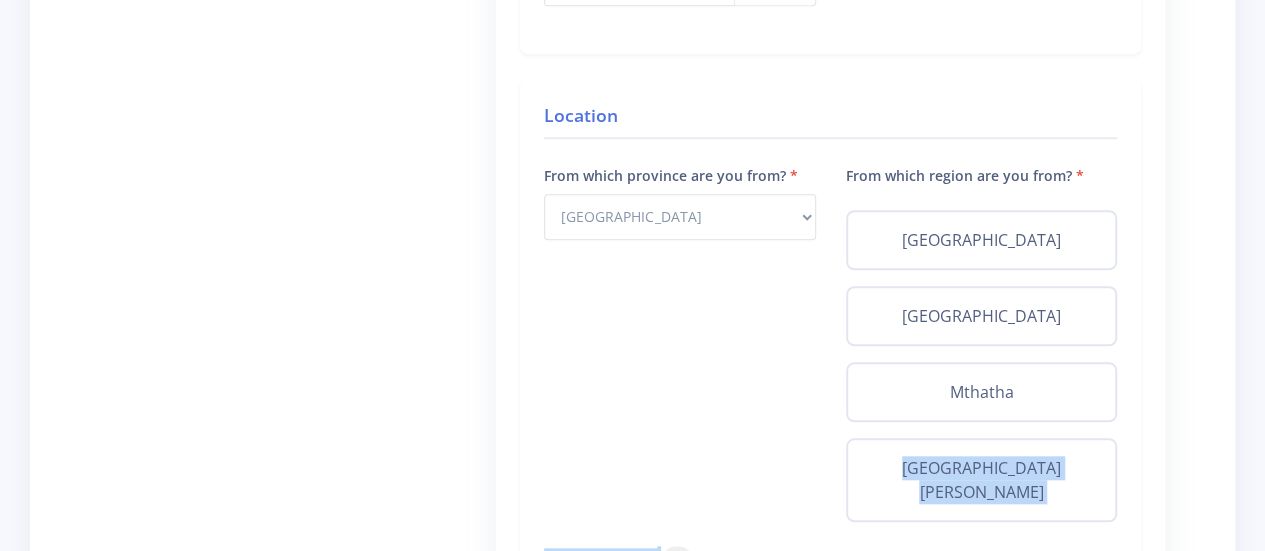 click on "Step 3: Basic Information & Documents
1
2
3
4
5
Judge
Professional Information Yes No" at bounding box center (632, 454) 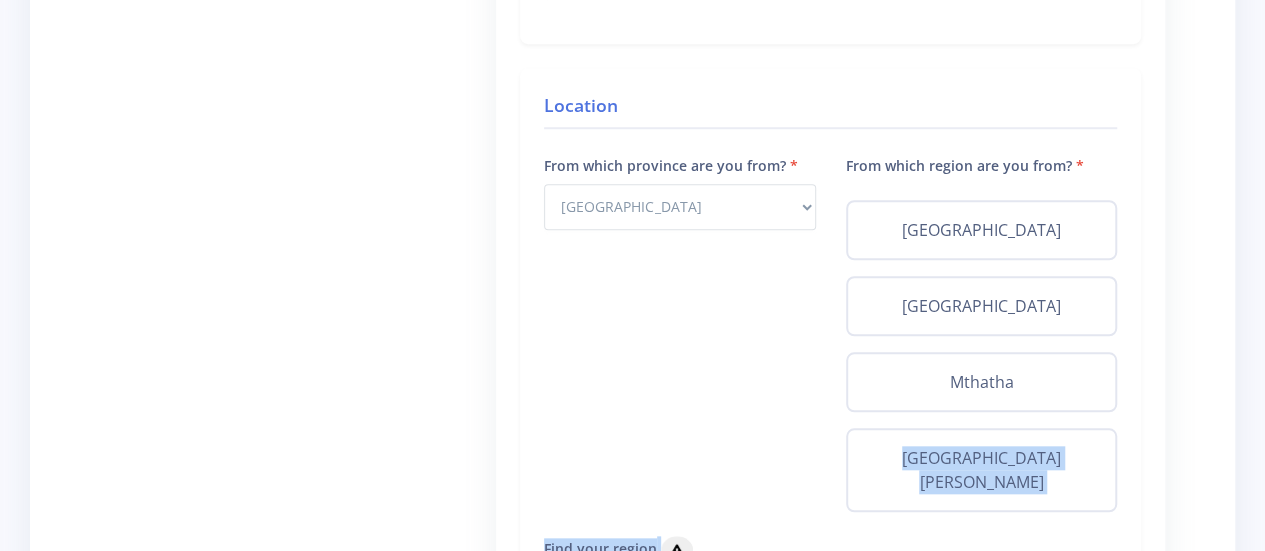 click on "Step 3: Basic Information & Documents
1
2
3
4
5
Judge
Professional Information Yes No" at bounding box center [632, 444] 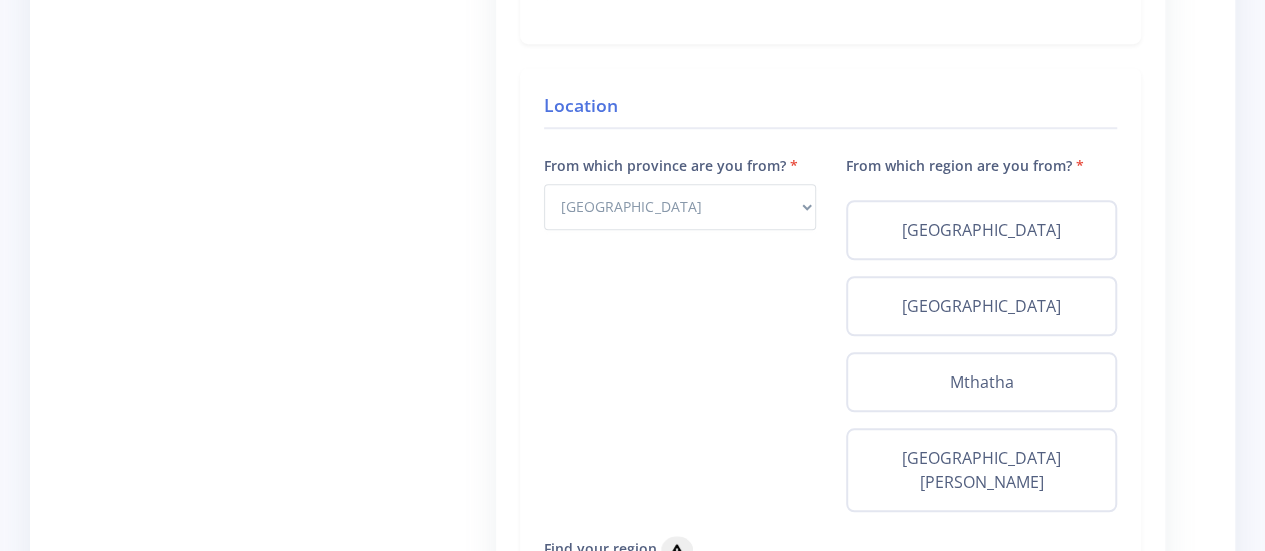 click on "Step 3: Basic Information & Documents
1
2
3
4
5
Judge
Professional Information Yes No" at bounding box center [632, 444] 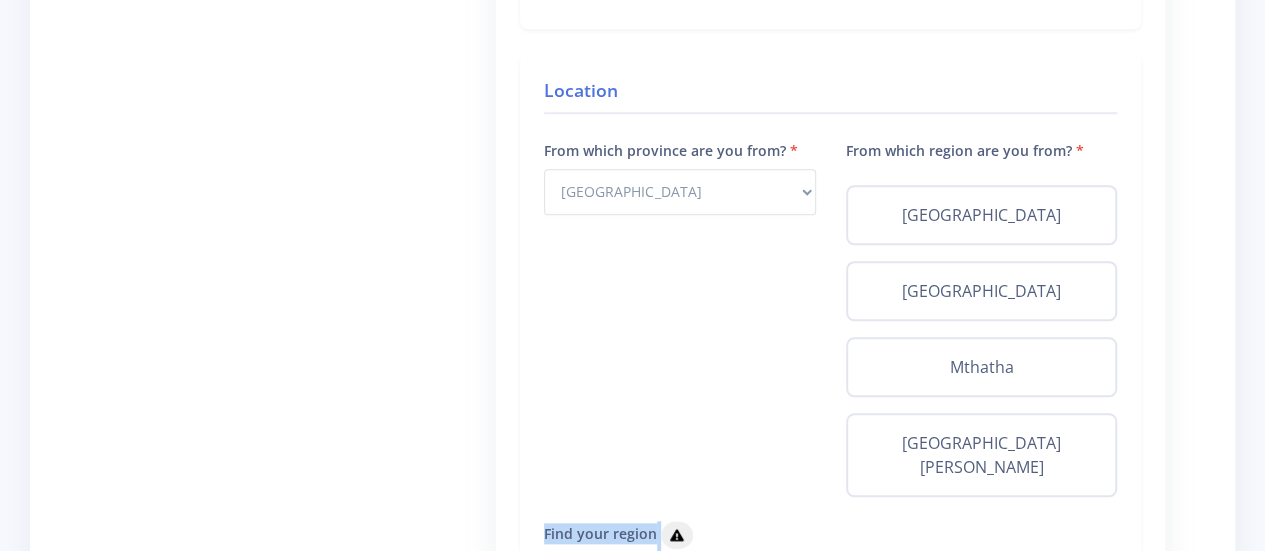click on "Step 3: Basic Information & Documents
1
2
3
4
5
Judge
Professional Information Yes No" at bounding box center (632, 429) 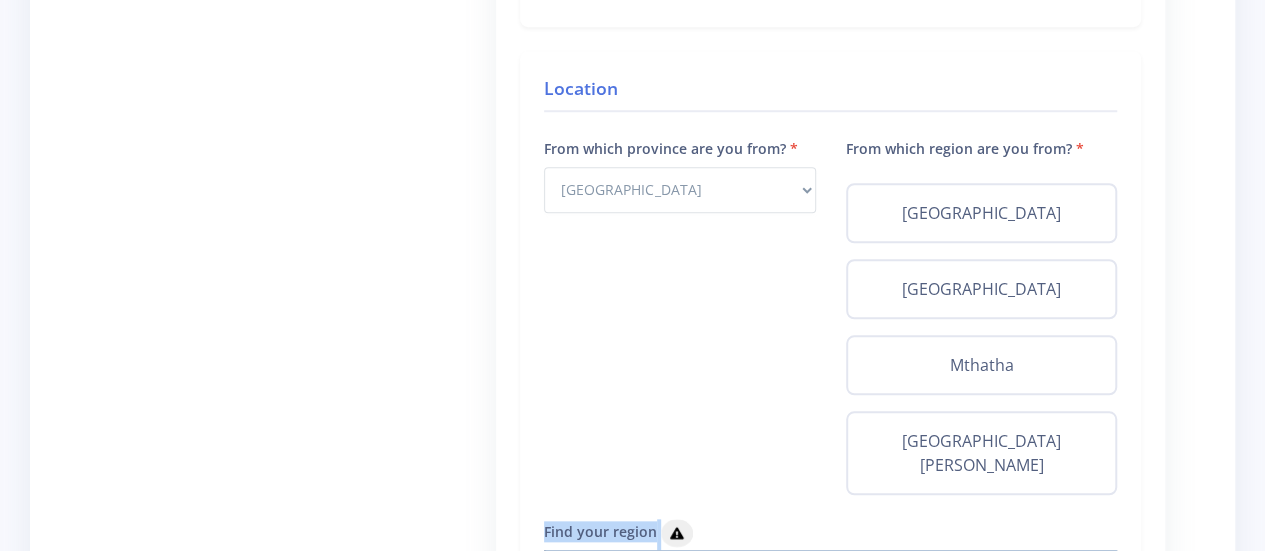 click on "Step 3: Basic Information & Documents
1
2
3
4
5
Judge
Professional Information Yes No" at bounding box center (632, 427) 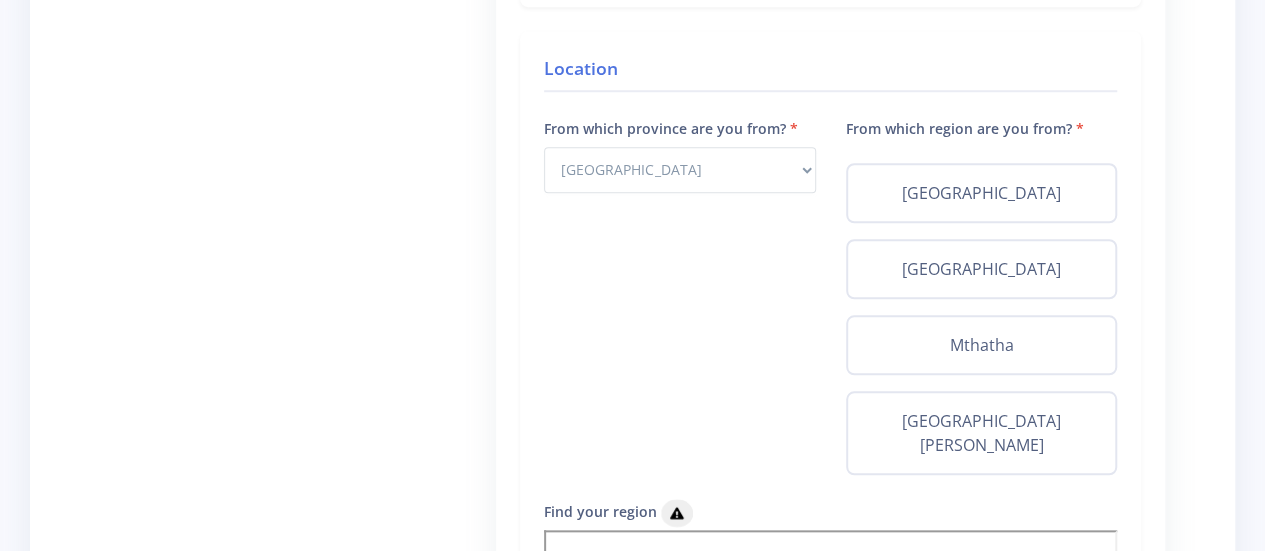 click on "Step 3: Basic Information & Documents
1
2
3
4
5
Judge
Professional Information Yes No" at bounding box center (632, 407) 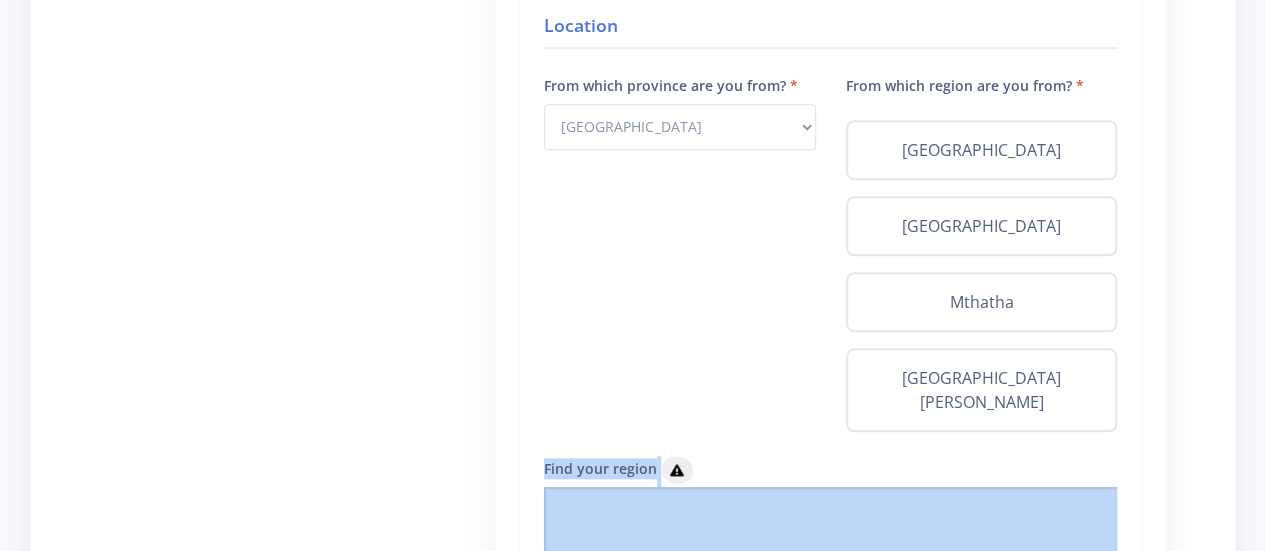 click on "Step 3: Basic Information & Documents
1
2
3
4
5
Judge
Professional Information Yes No" at bounding box center [632, 364] 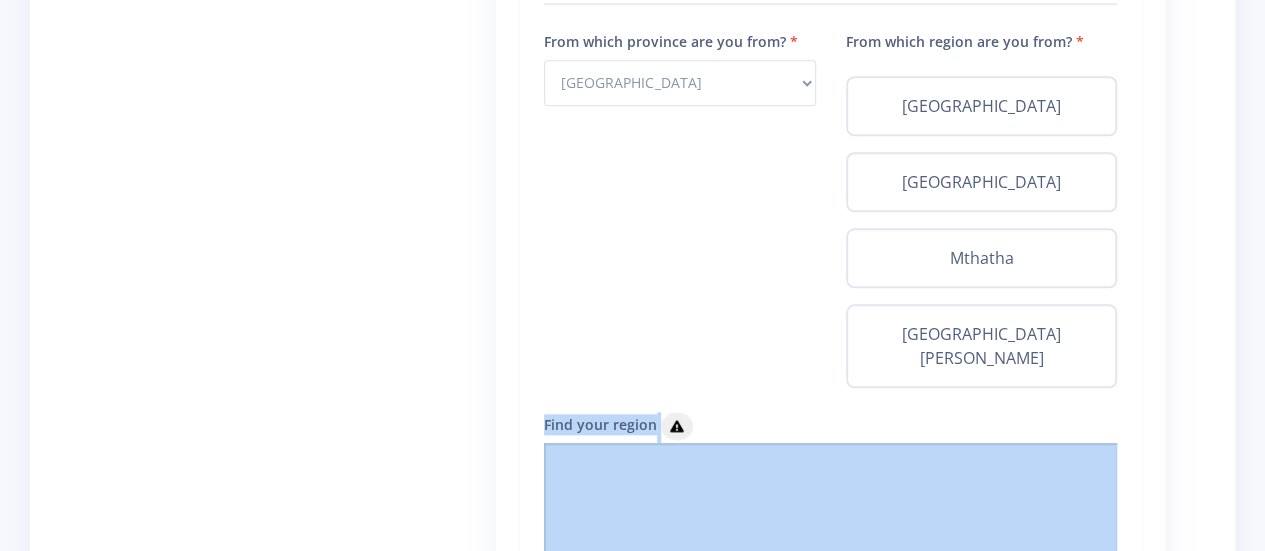 click on "Step 3: Basic Information & Documents
1
2
3
4
5
Judge
Professional Information Yes No" at bounding box center [632, 320] 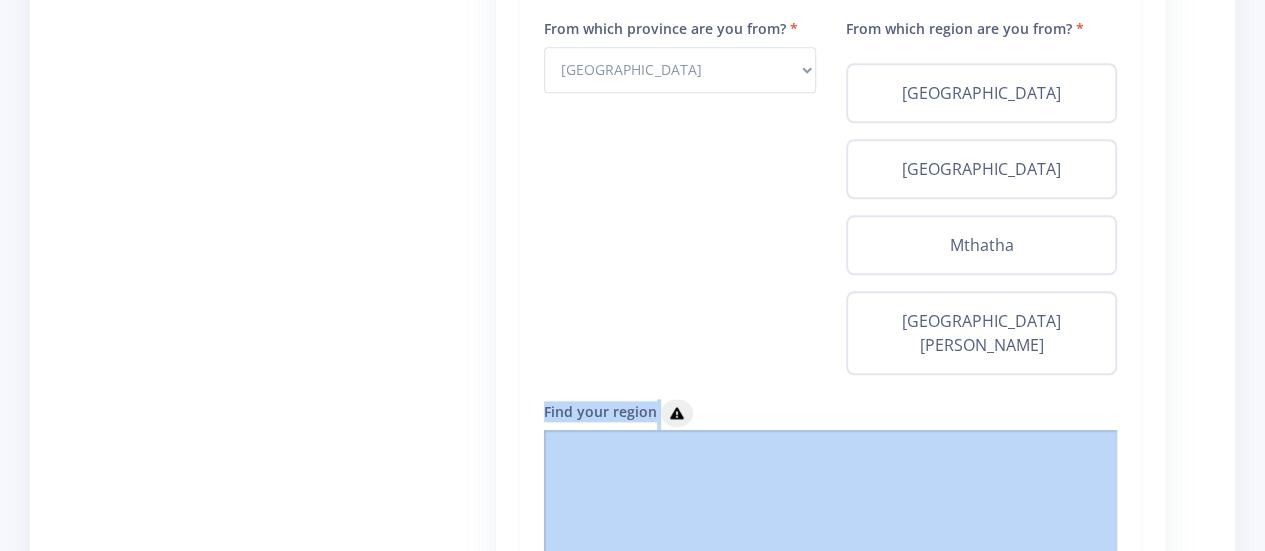 click on "Step 3: Basic Information & Documents
1
2
3
4
5
Judge
Professional Information Yes No" at bounding box center [632, 307] 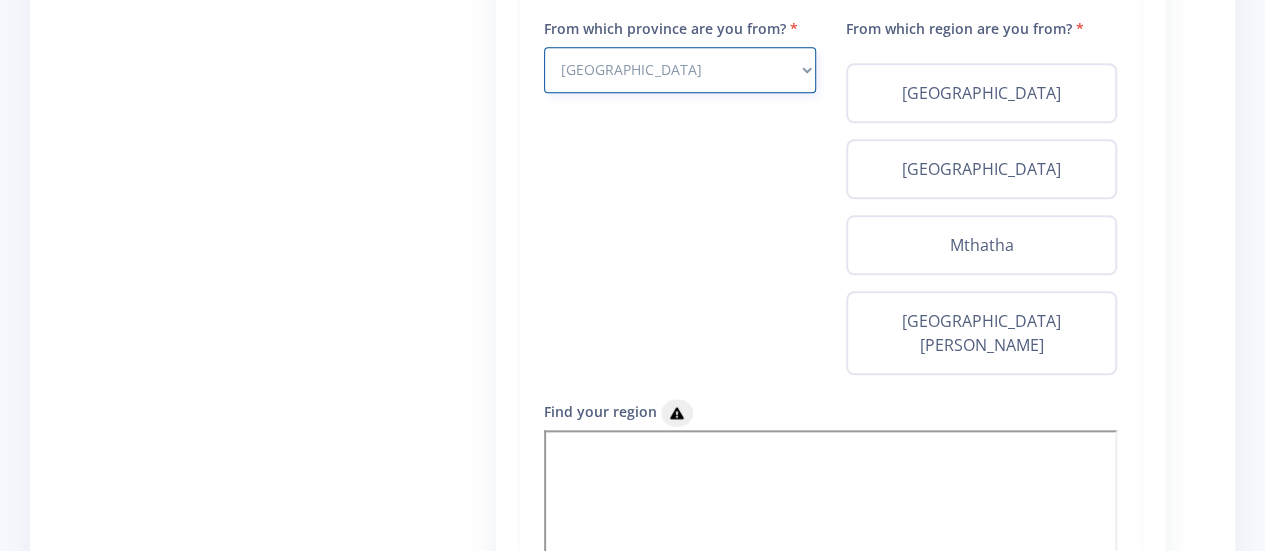 click on "Select Province
Western Cape
Eastern Cape
Northern Cape
North West
Free State" at bounding box center (679, 70) 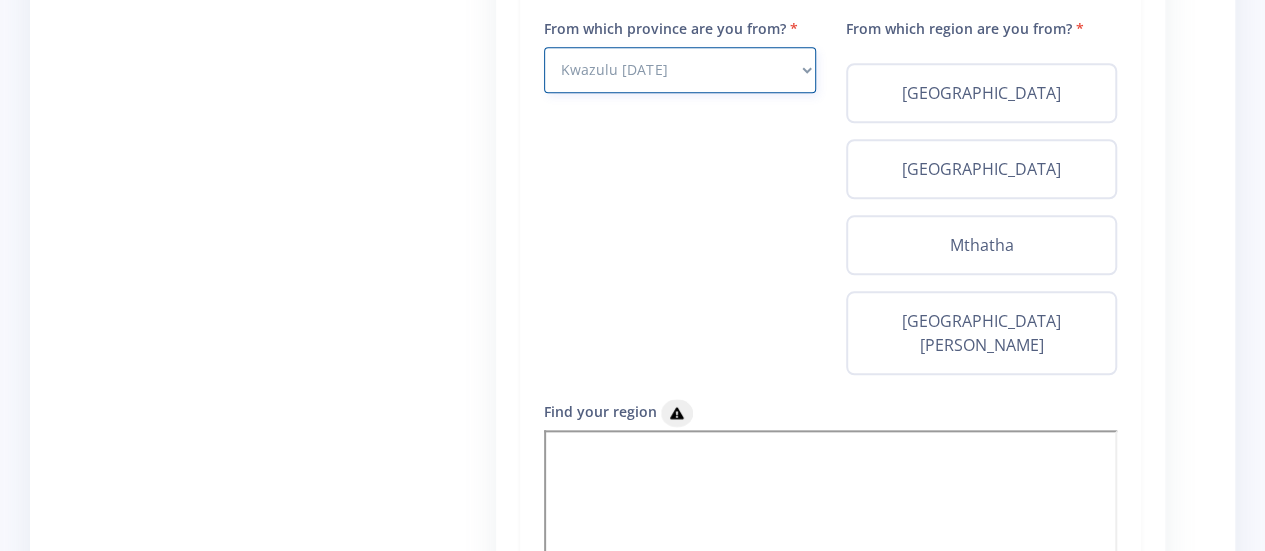 click on "Select Province
Western Cape
Eastern Cape
Northern Cape
North West
Free State" at bounding box center [679, 70] 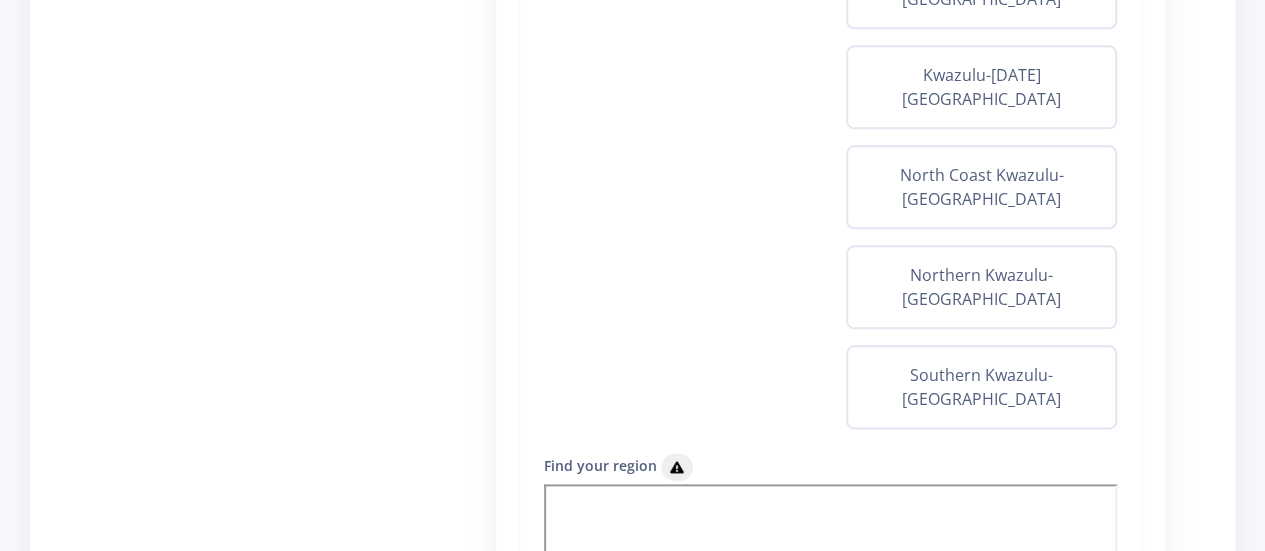 scroll, scrollTop: 1043, scrollLeft: 0, axis: vertical 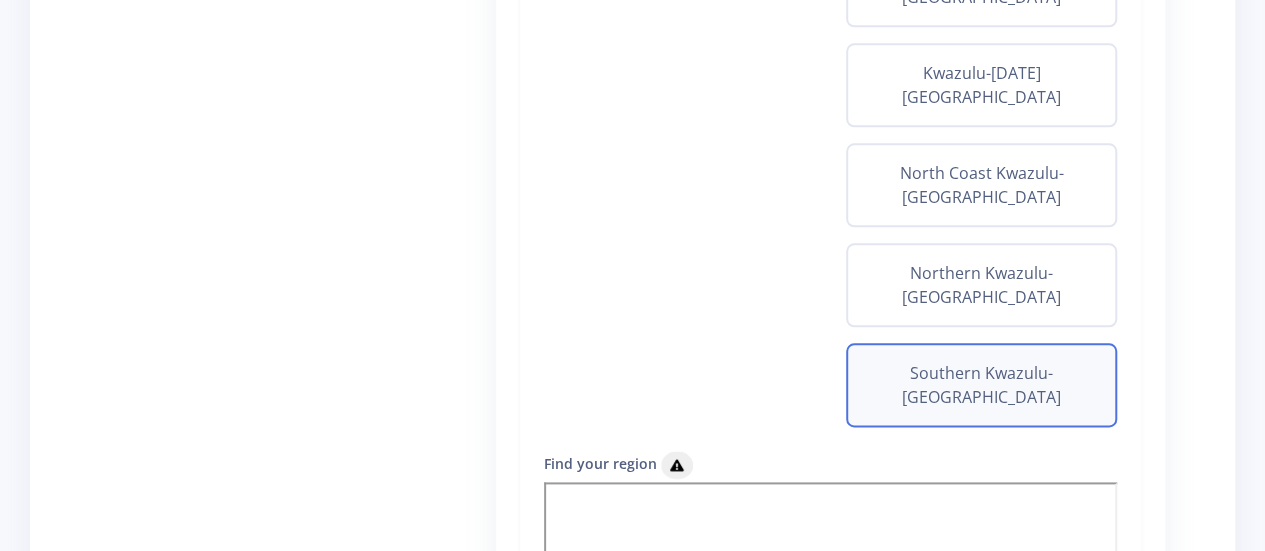 click on "Southern Kwazulu-Natal" at bounding box center (981, 385) 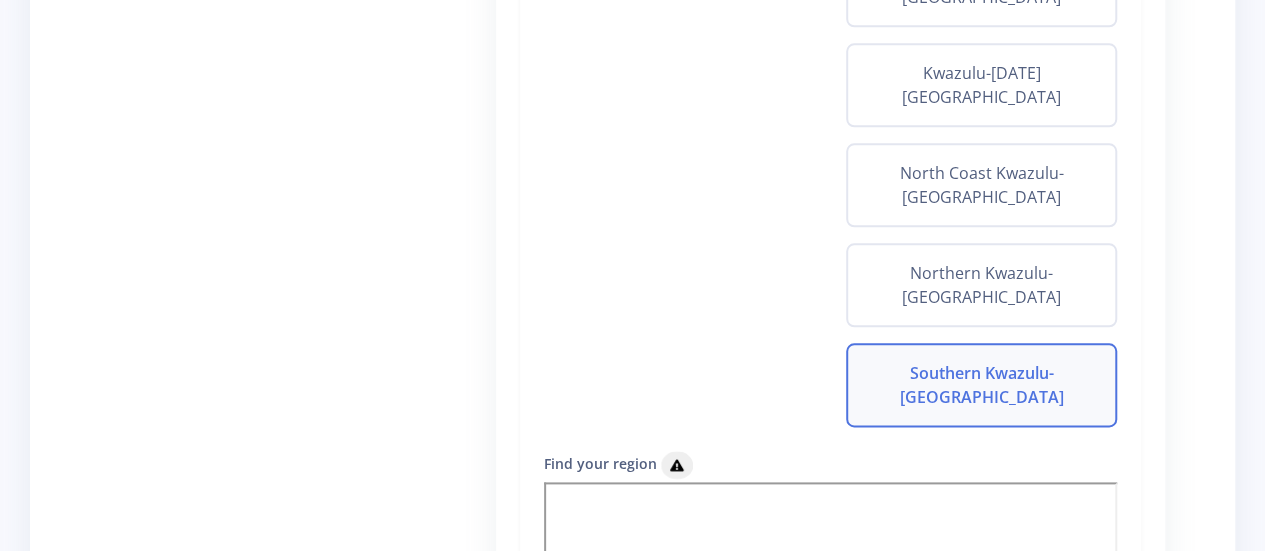 click on "Southern Kwazulu-Natal" at bounding box center (981, 385) 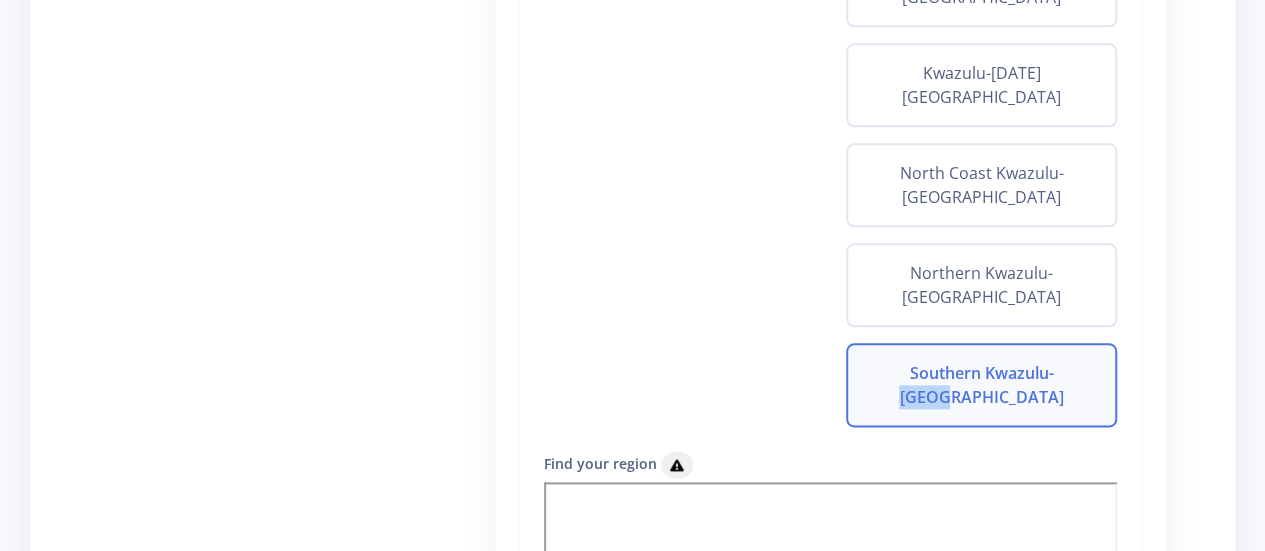 click on "Southern Kwazulu-Natal" at bounding box center (981, 385) 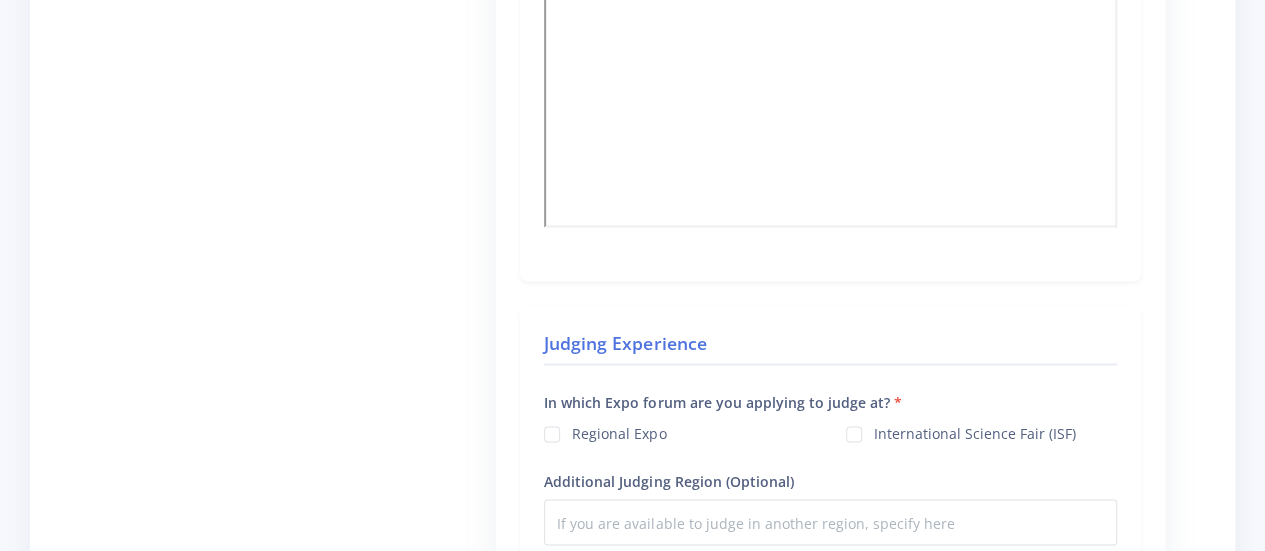 scroll, scrollTop: 1603, scrollLeft: 0, axis: vertical 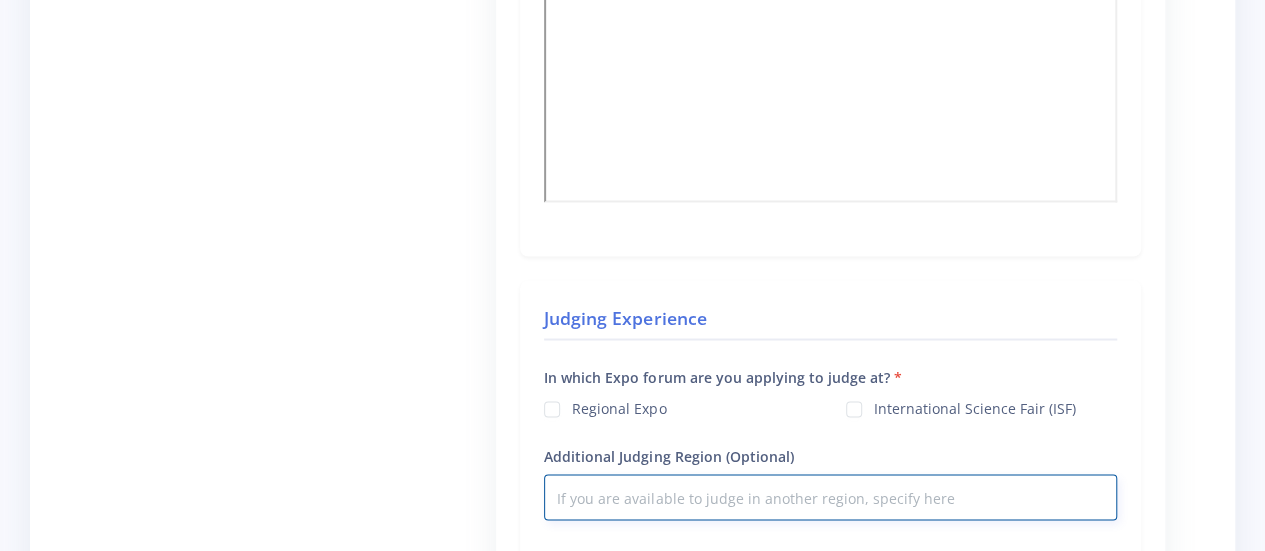 click on "Additional Judging Region (Optional)" at bounding box center (830, 497) 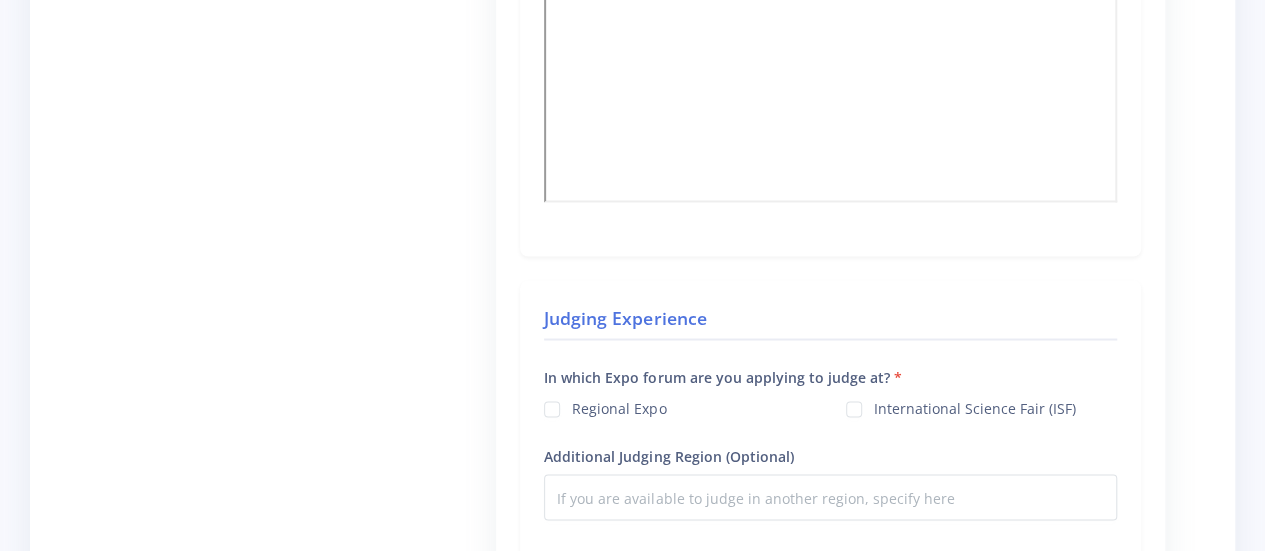 click on "Regional Expo" at bounding box center (679, 407) 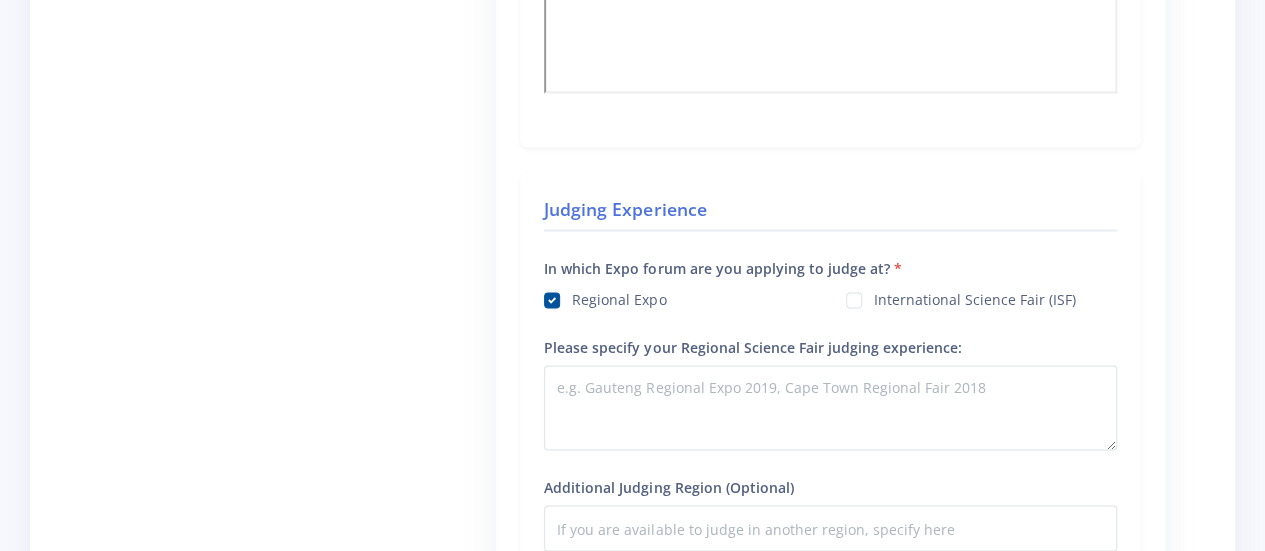 scroll, scrollTop: 1736, scrollLeft: 0, axis: vertical 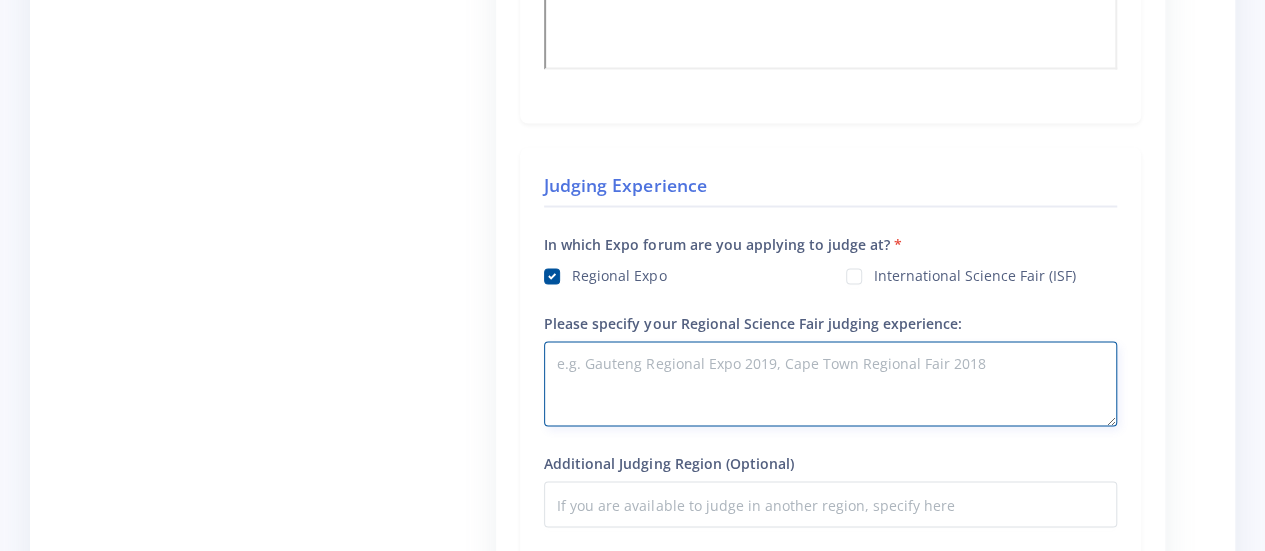 click on "Please specify your Regional Science Fair judging experience:" at bounding box center (830, 383) 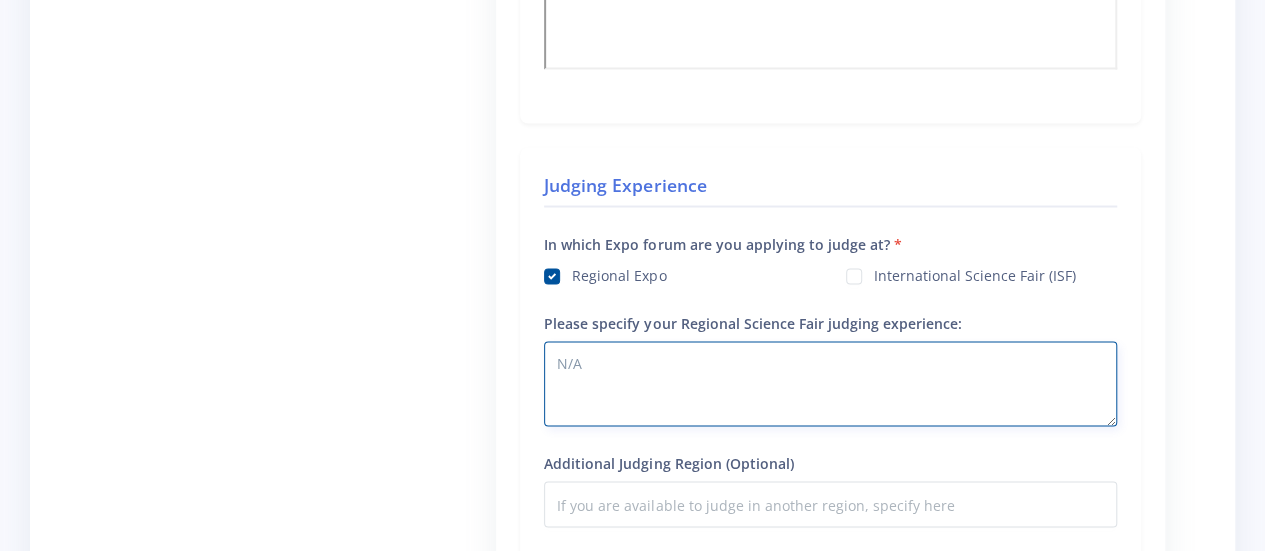 type on "N/A" 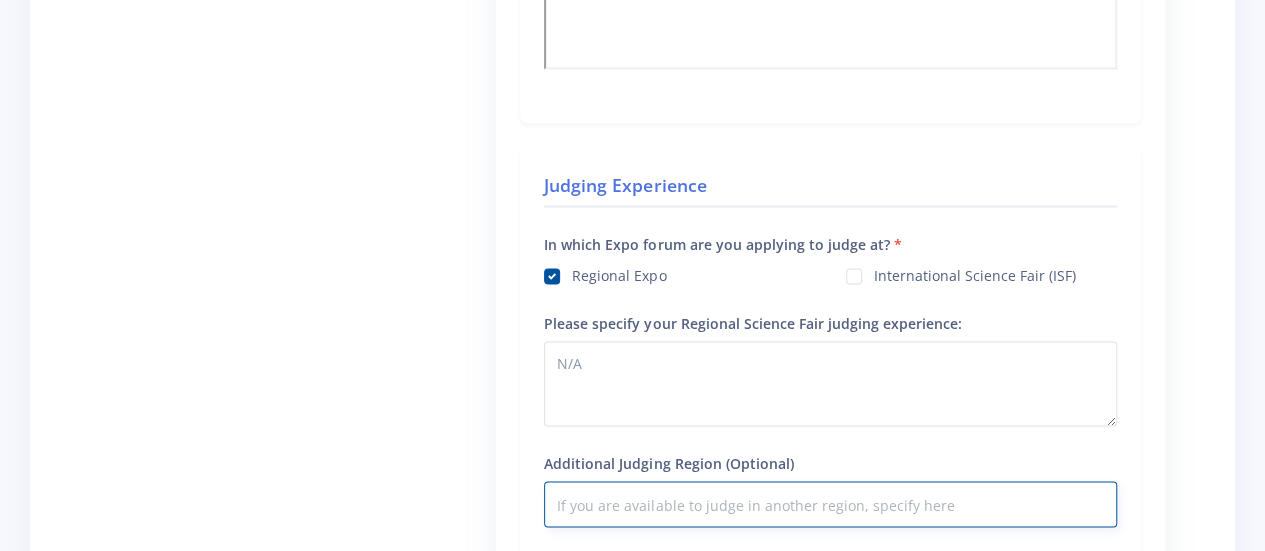 click on "Additional Judging Region (Optional)" at bounding box center (830, 504) 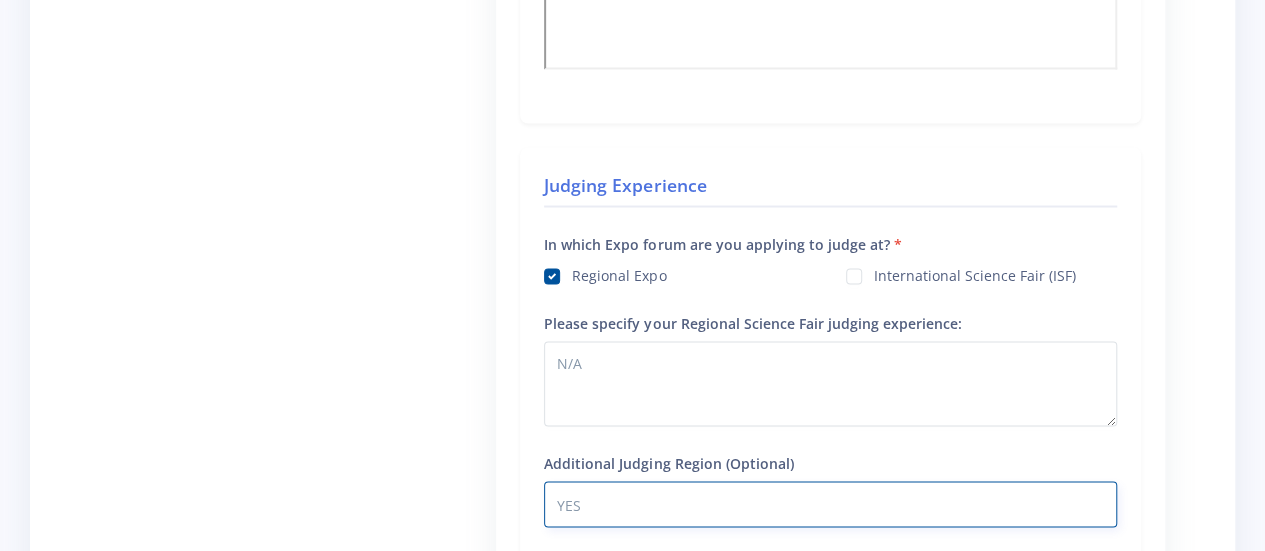 type on "YES" 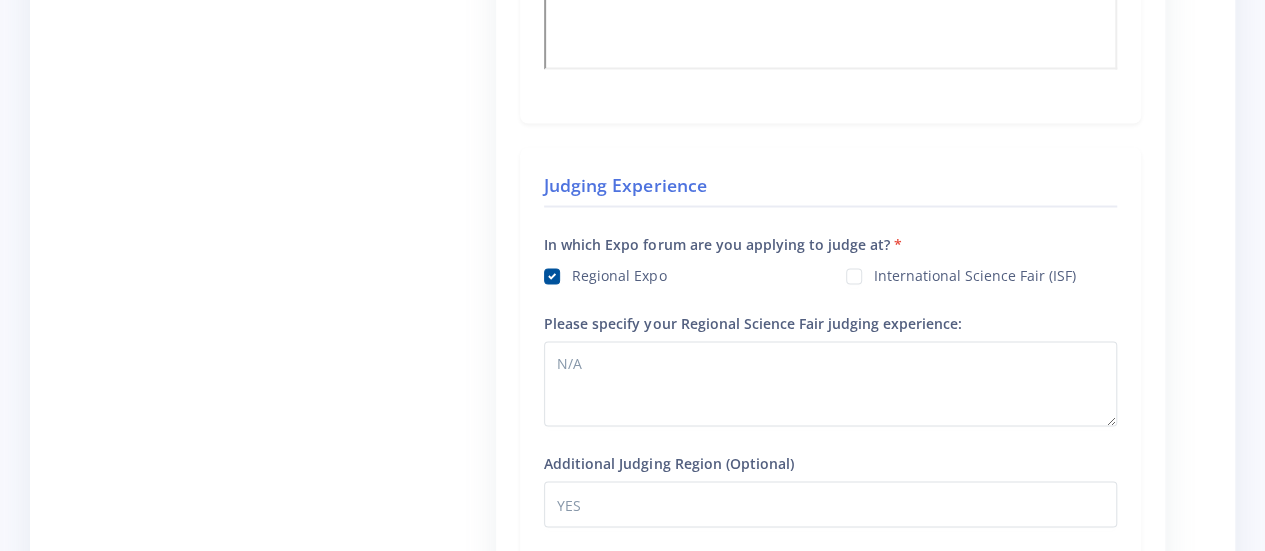 click on "Yes" at bounding box center (583, 592) 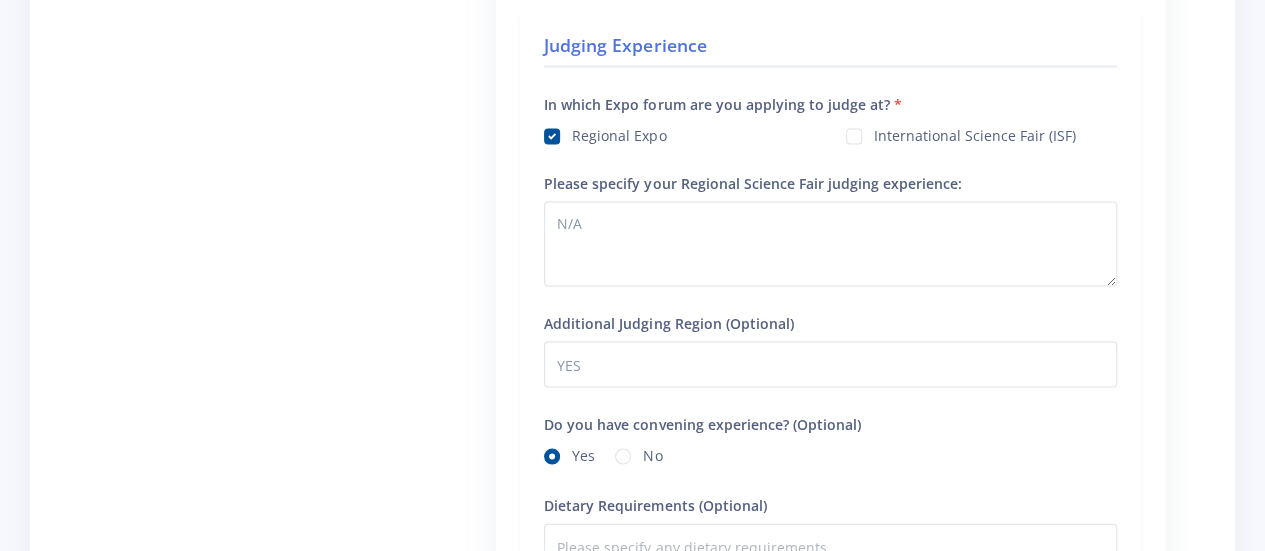 scroll, scrollTop: 1896, scrollLeft: 0, axis: vertical 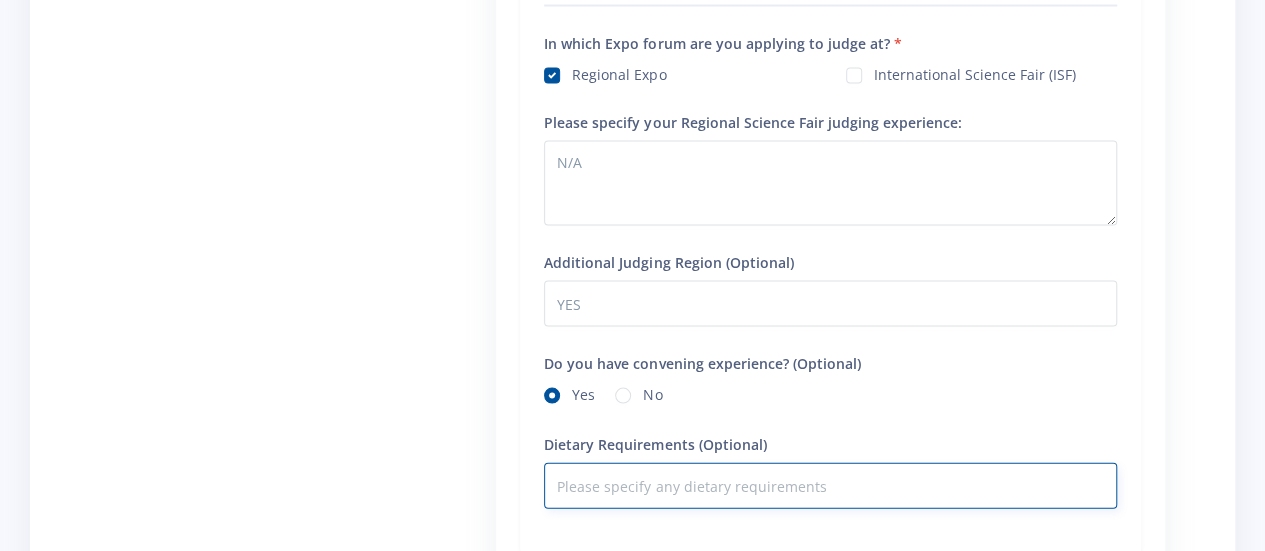 click on "Dietary Requirements (Optional)" at bounding box center [830, 486] 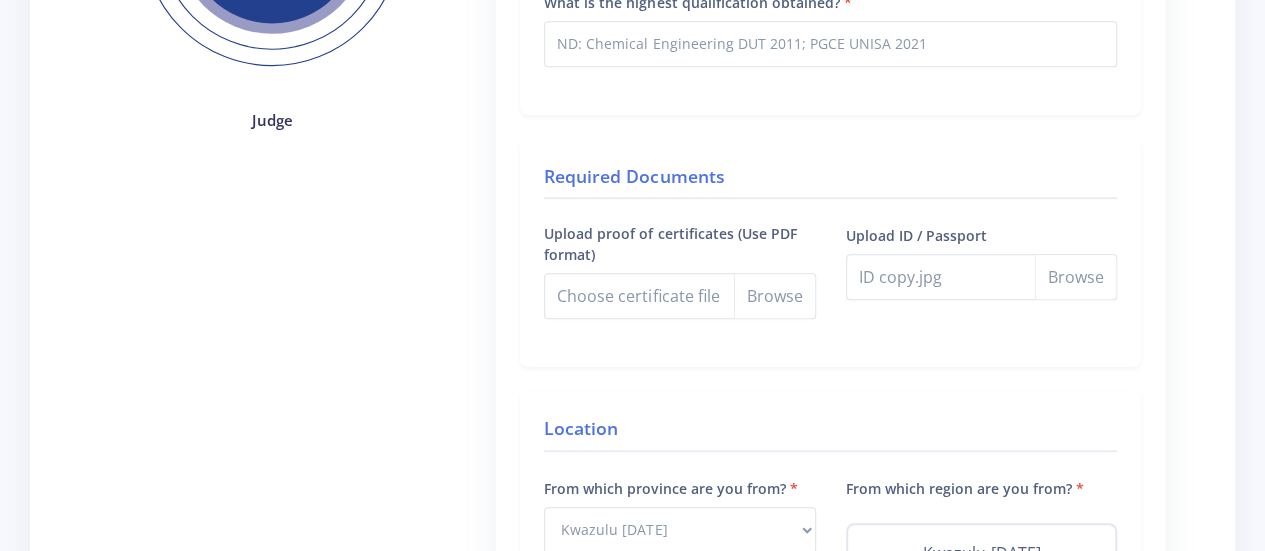 scroll, scrollTop: 491, scrollLeft: 0, axis: vertical 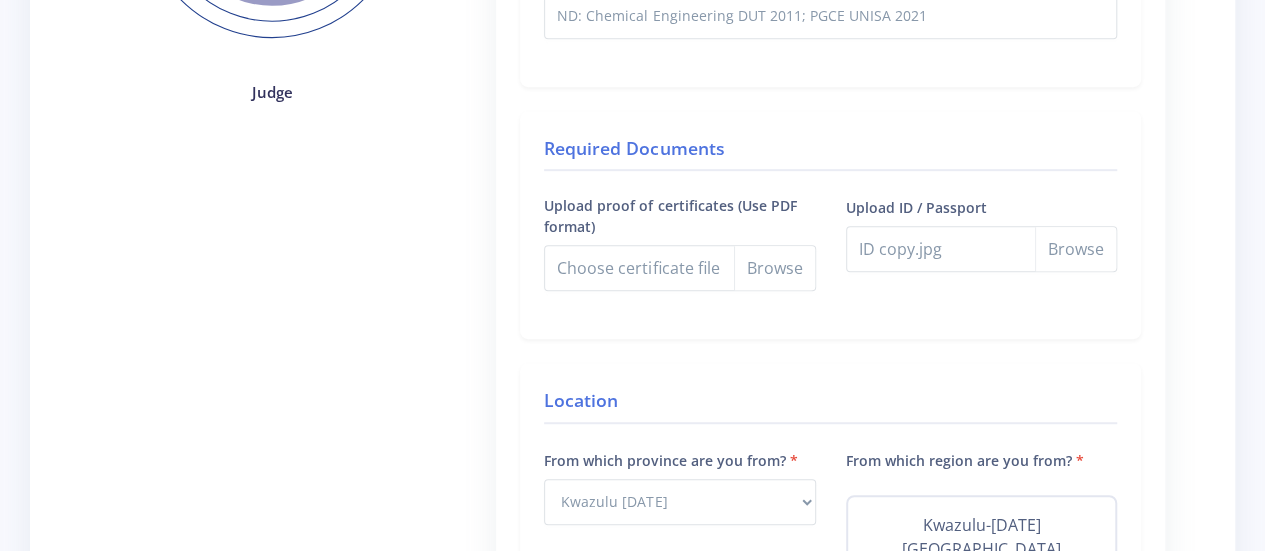 type on "No pork" 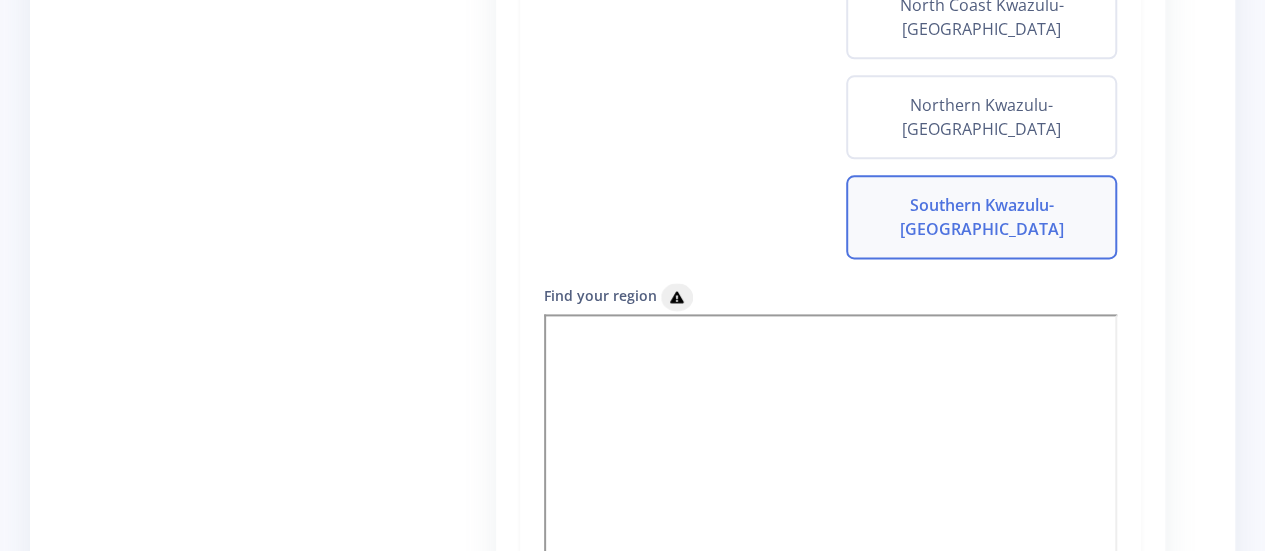 scroll, scrollTop: 1277, scrollLeft: 0, axis: vertical 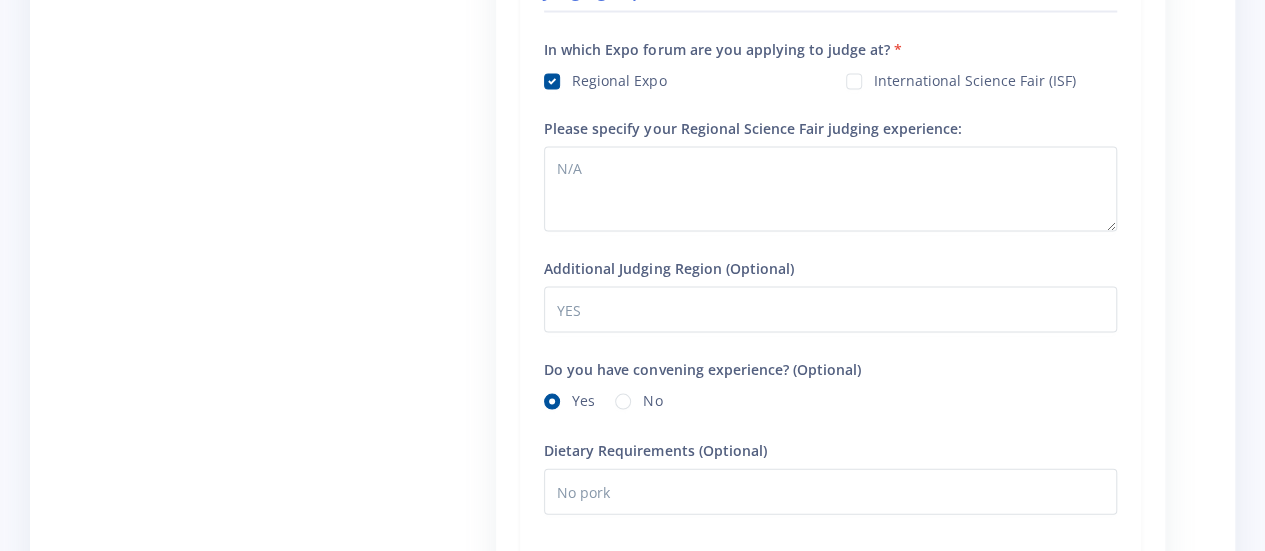 click on "Continue to Step 4" at bounding box center (830, 631) 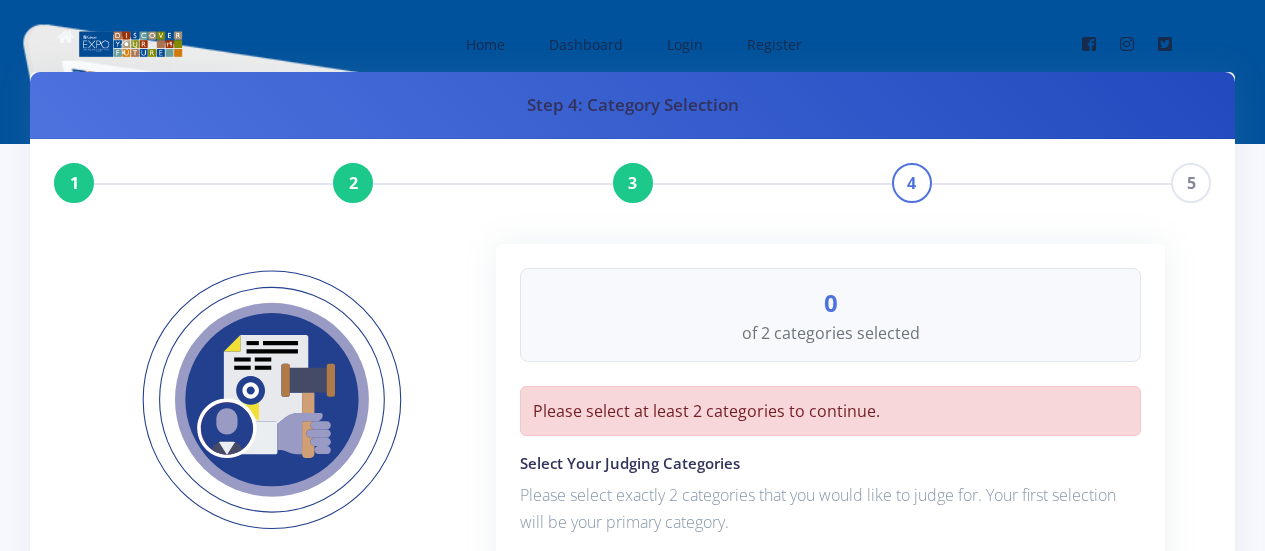 scroll, scrollTop: 0, scrollLeft: 0, axis: both 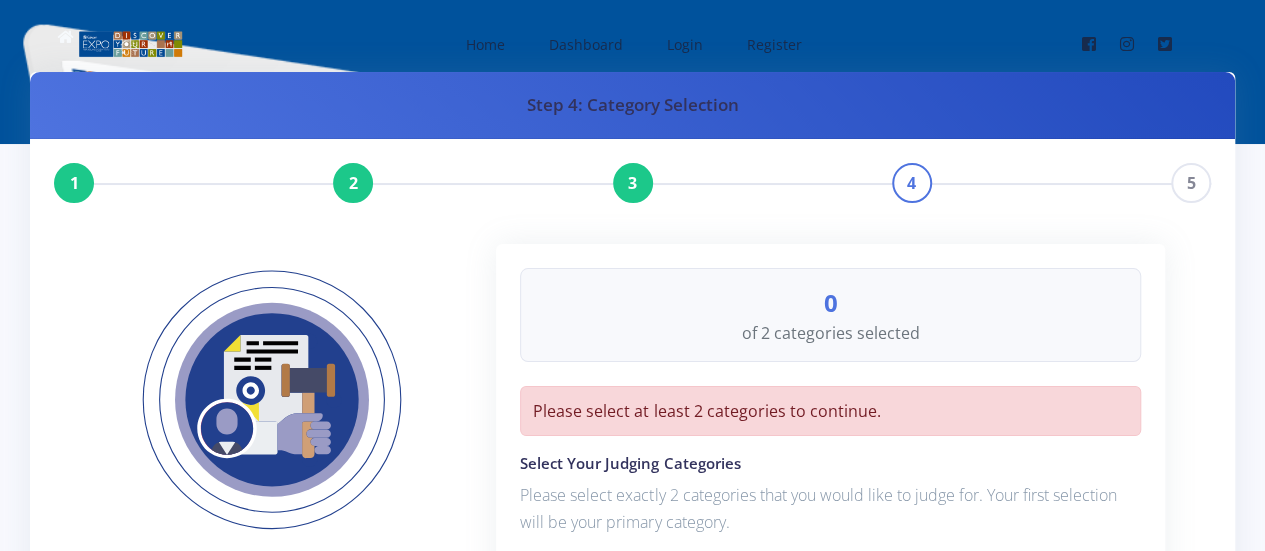 click on "3" at bounding box center (633, 183) 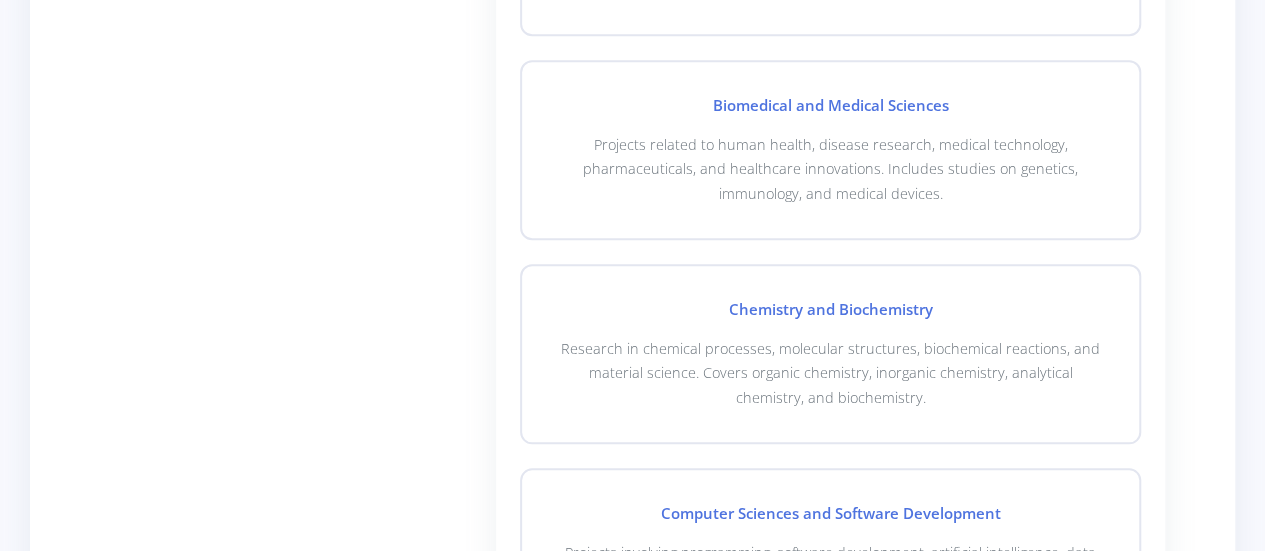 scroll, scrollTop: 938, scrollLeft: 0, axis: vertical 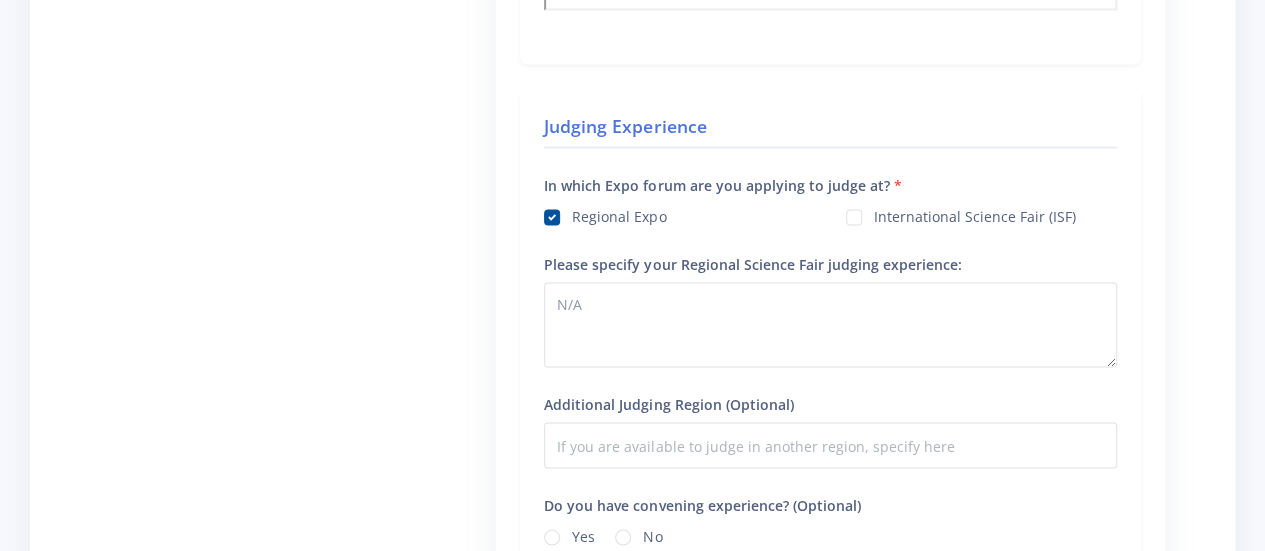 click on "Yes" at bounding box center [583, 533] 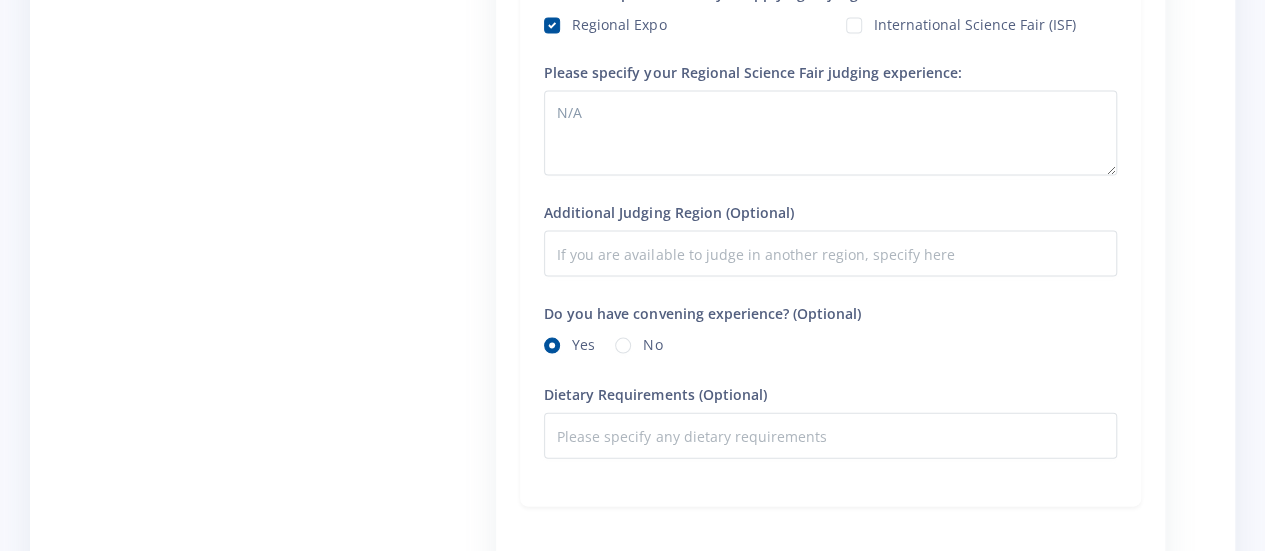 scroll, scrollTop: 2010, scrollLeft: 0, axis: vertical 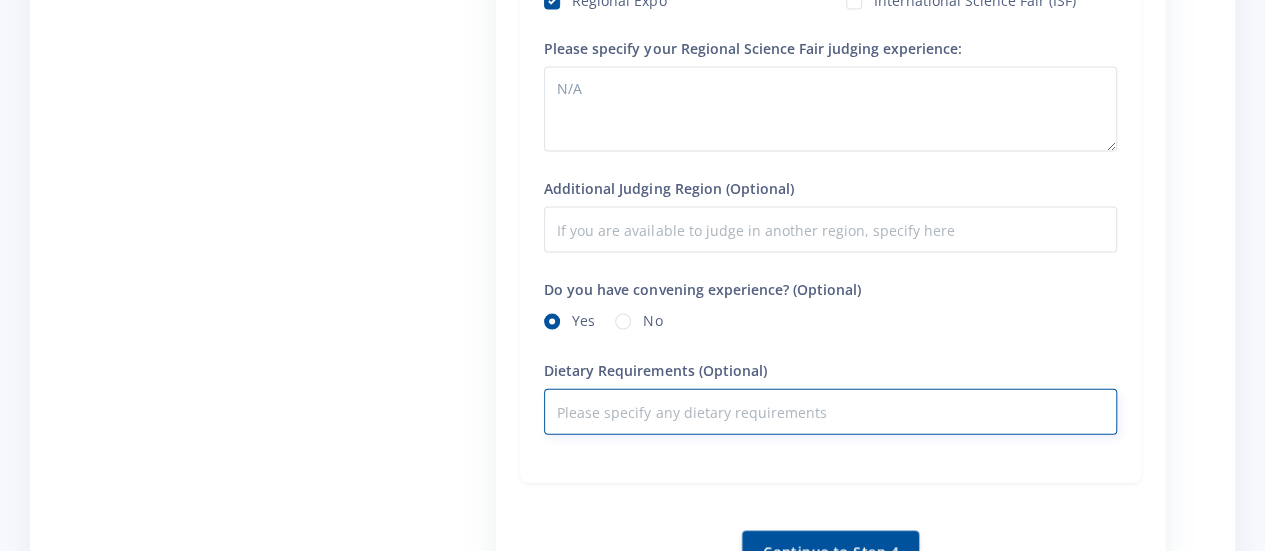 click on "Dietary Requirements (Optional)" at bounding box center (830, 412) 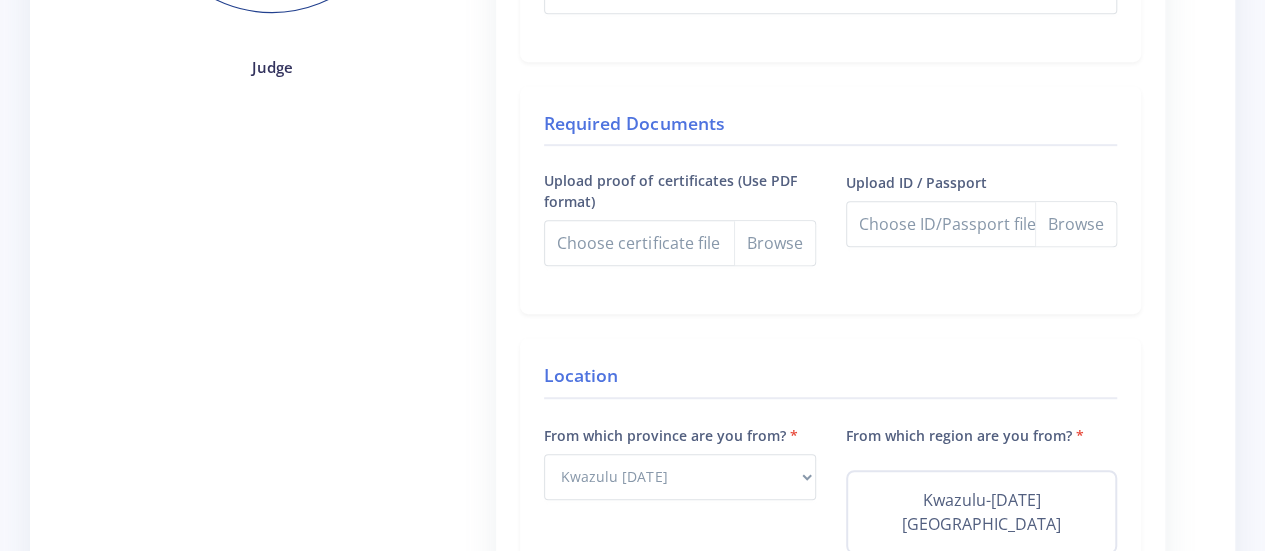 scroll, scrollTop: 494, scrollLeft: 0, axis: vertical 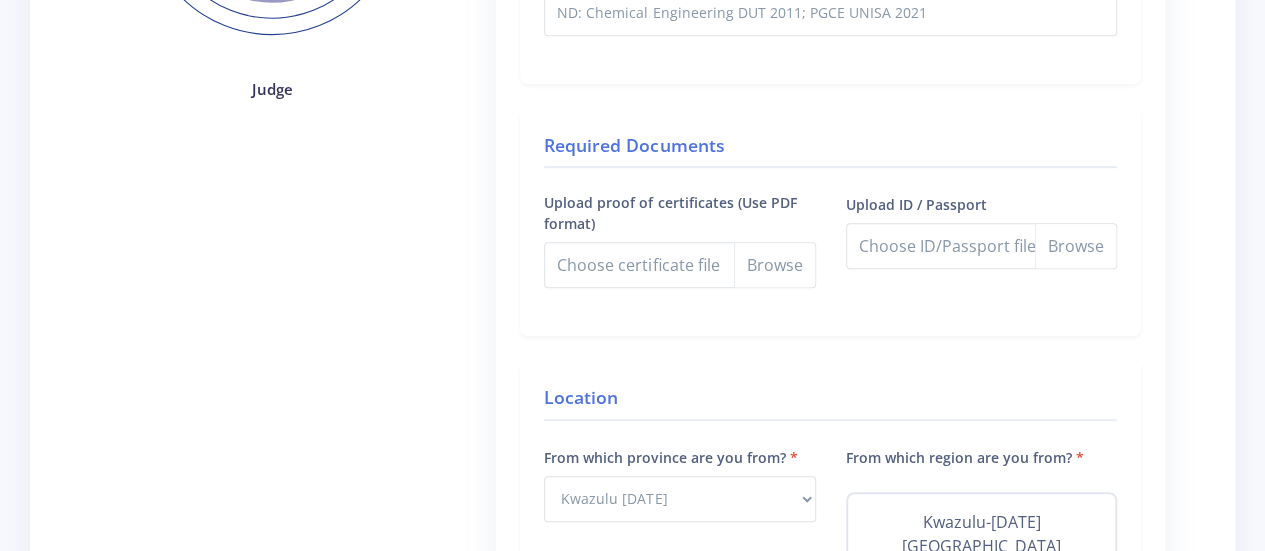 type on "no pork" 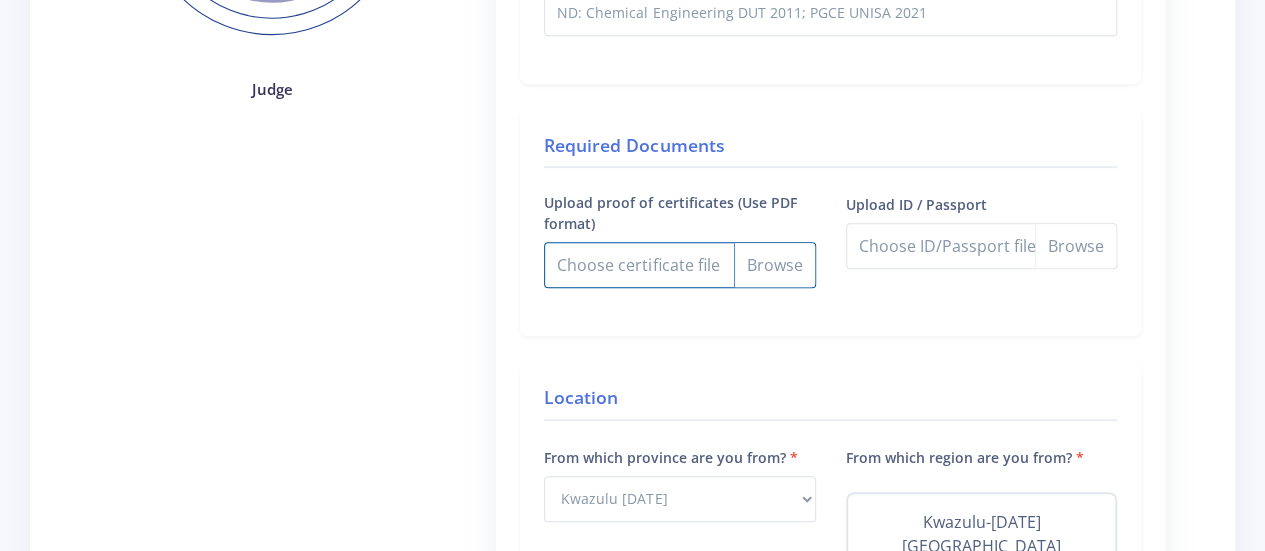click on "Upload proof of certificates (Use PDF format)" at bounding box center (679, 265) 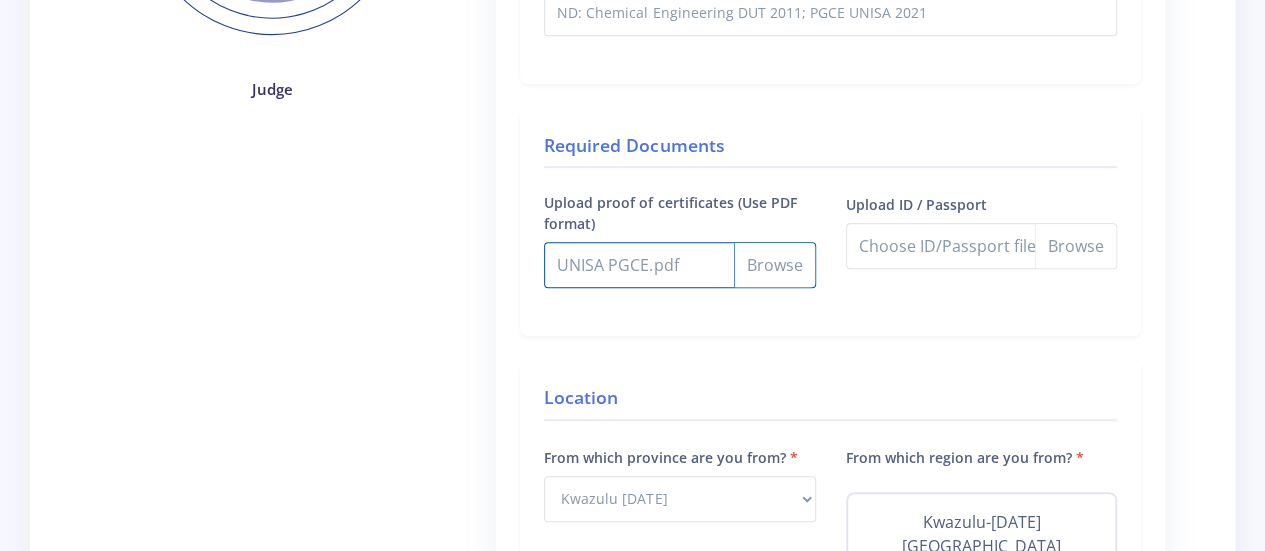 click on "Upload proof of certificates (Use PDF format)" at bounding box center (679, 265) 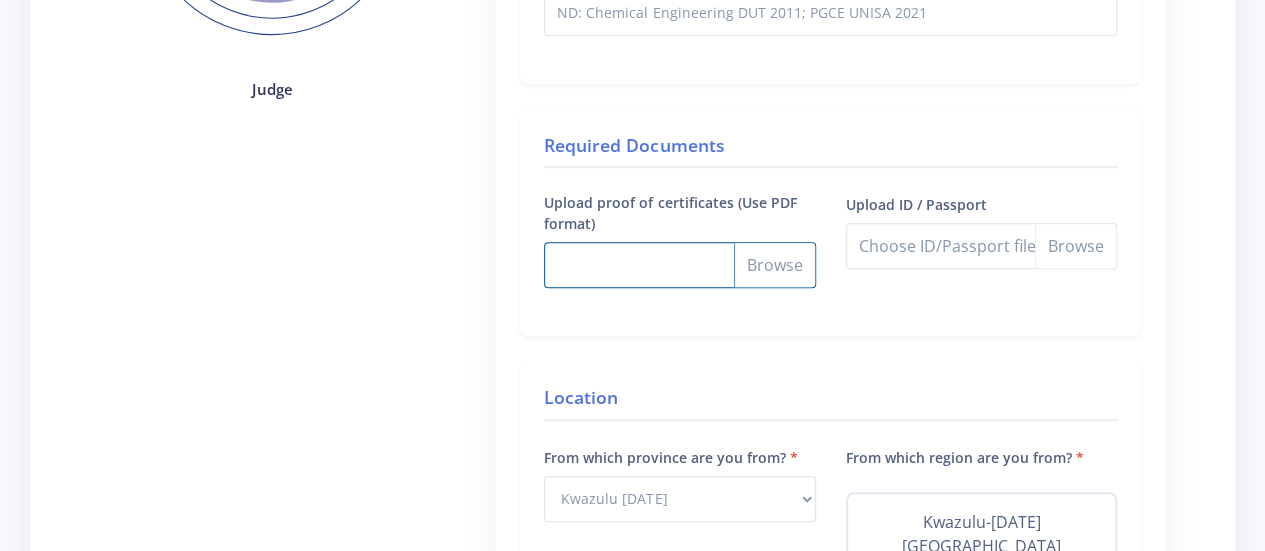 click on "Upload proof of certificates (Use PDF format)" at bounding box center (679, 265) 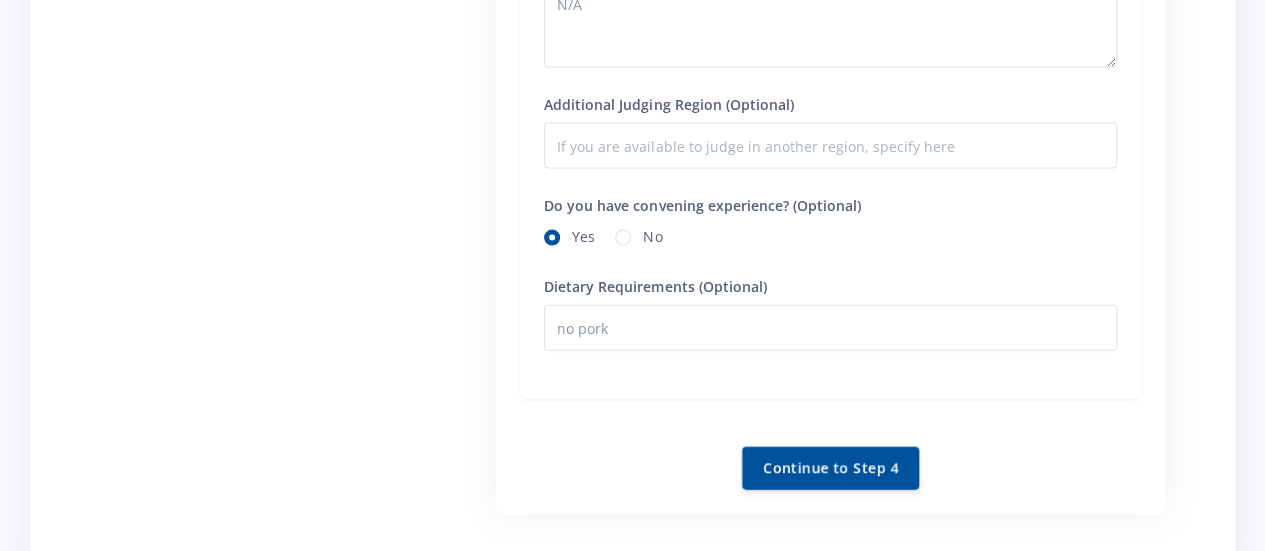 scroll, scrollTop: 2158, scrollLeft: 0, axis: vertical 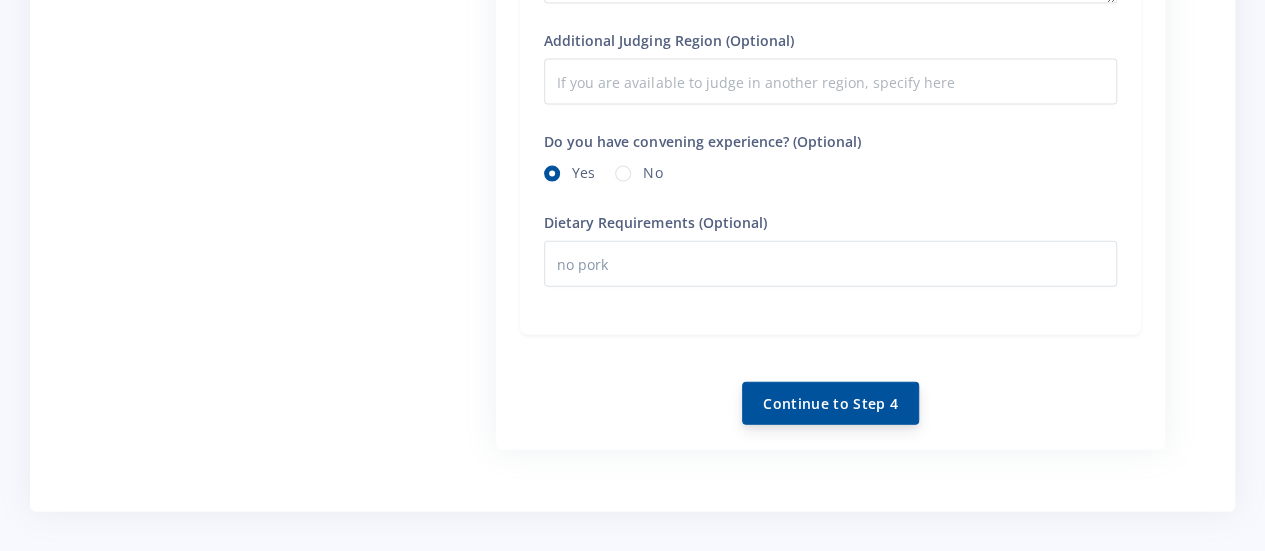 click on "Continue to Step 4" at bounding box center (830, 403) 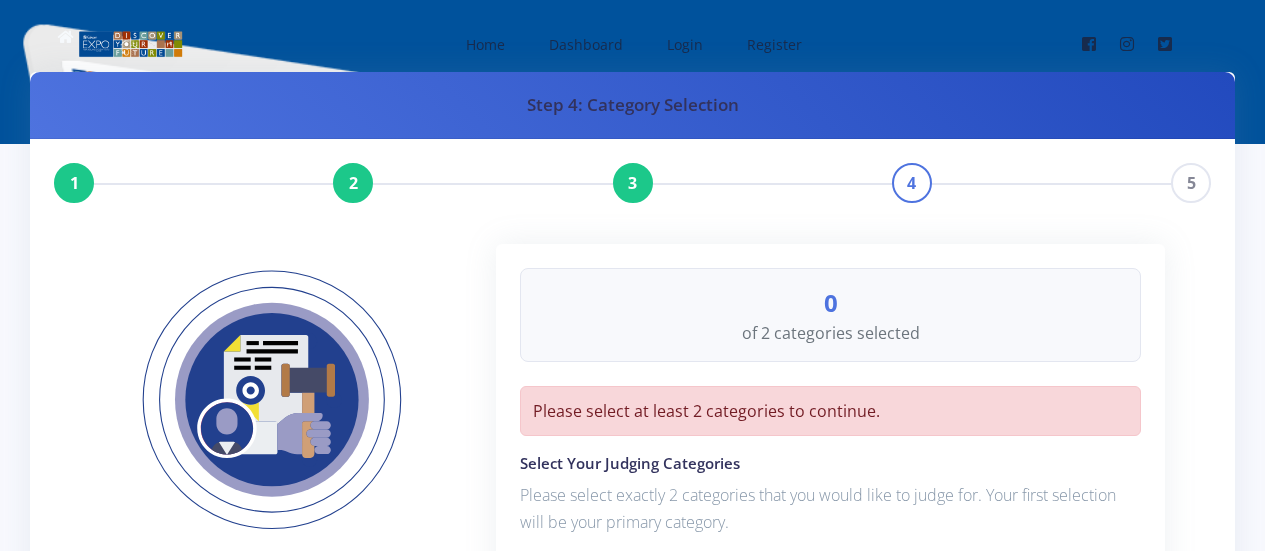 scroll, scrollTop: 0, scrollLeft: 0, axis: both 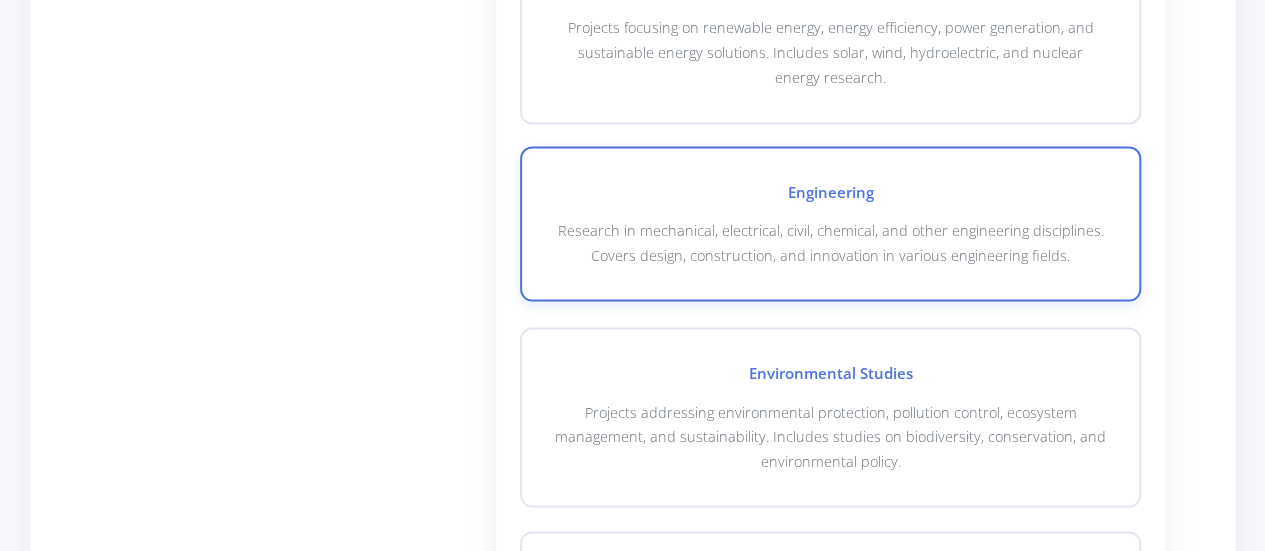 click on "Engineering
Research in mechanical, electrical, civil, chemical, and other engineering disciplines. Covers design, construction, and innovation in various engineering fields." at bounding box center [830, 223] 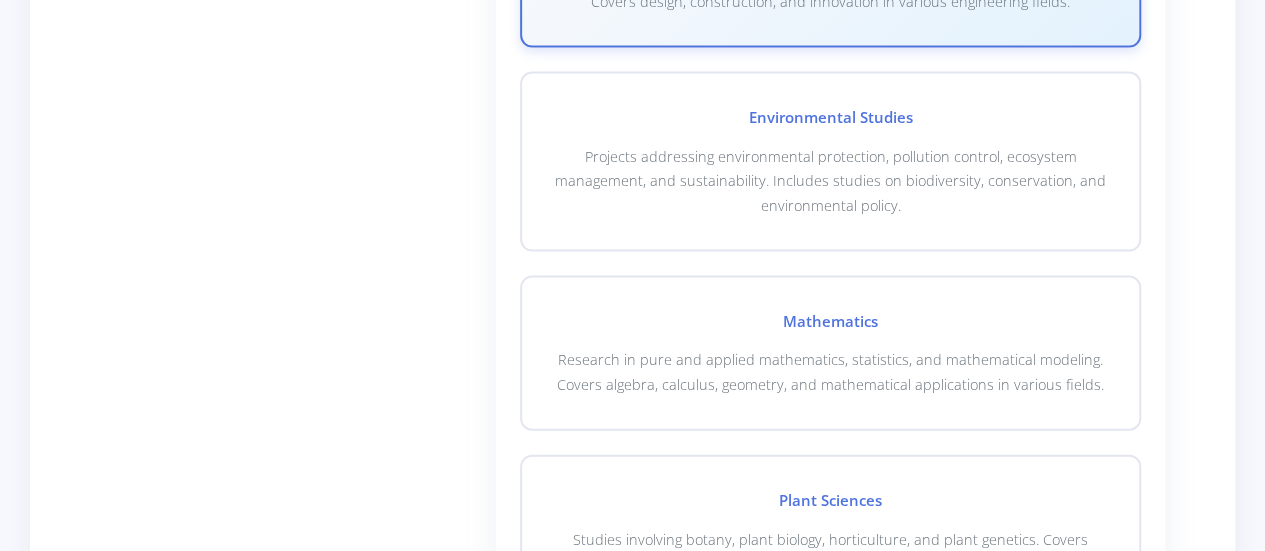 scroll, scrollTop: 2118, scrollLeft: 0, axis: vertical 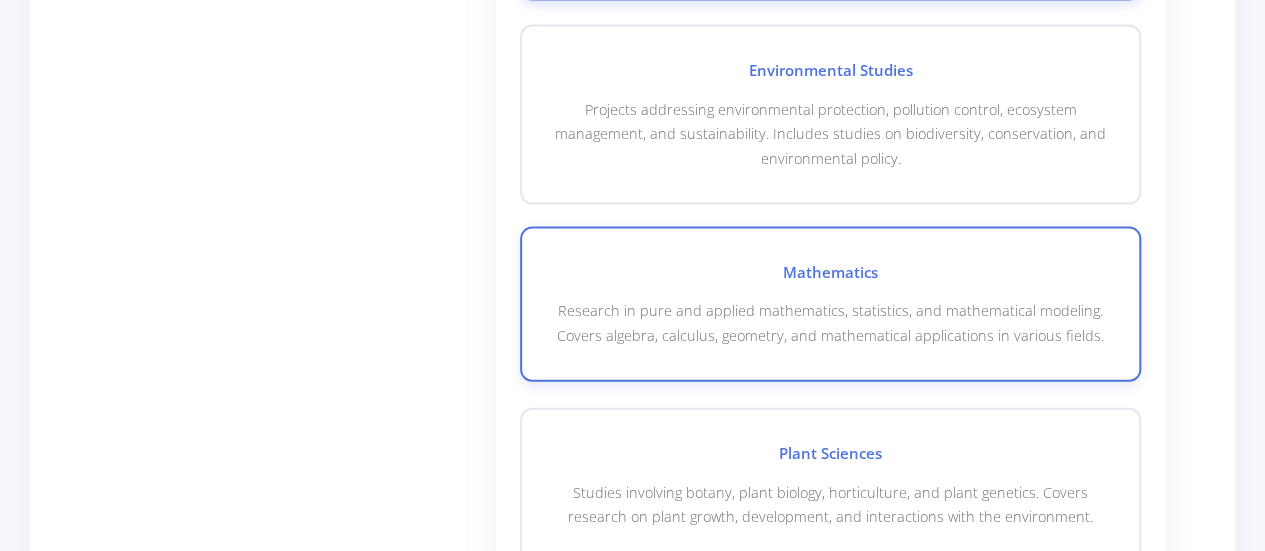 click on "Mathematics" at bounding box center (830, 272) 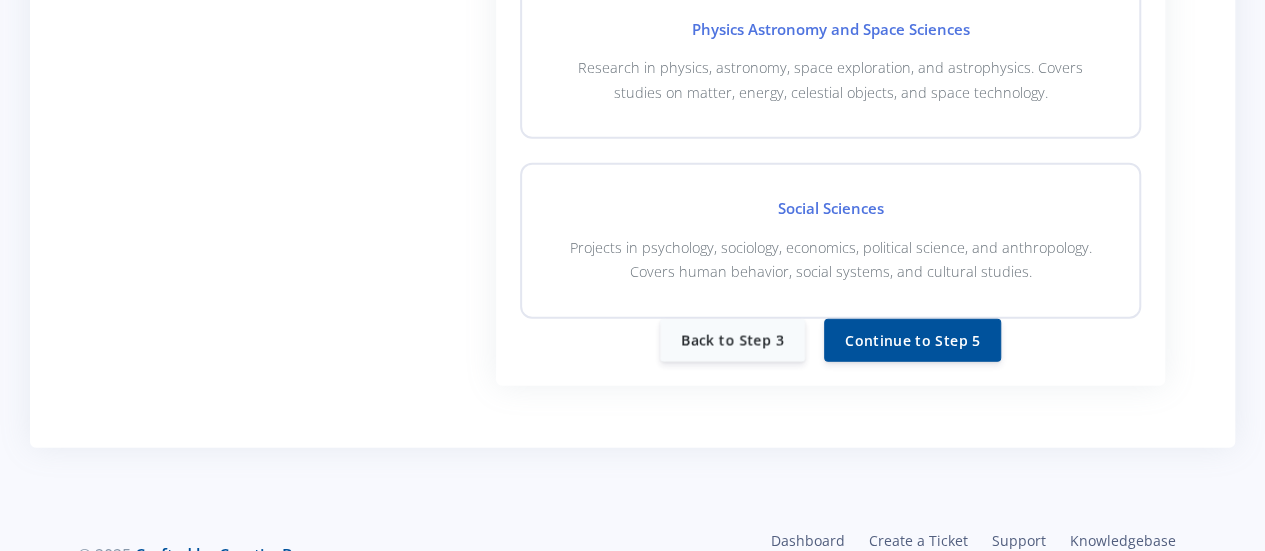 scroll, scrollTop: 2770, scrollLeft: 0, axis: vertical 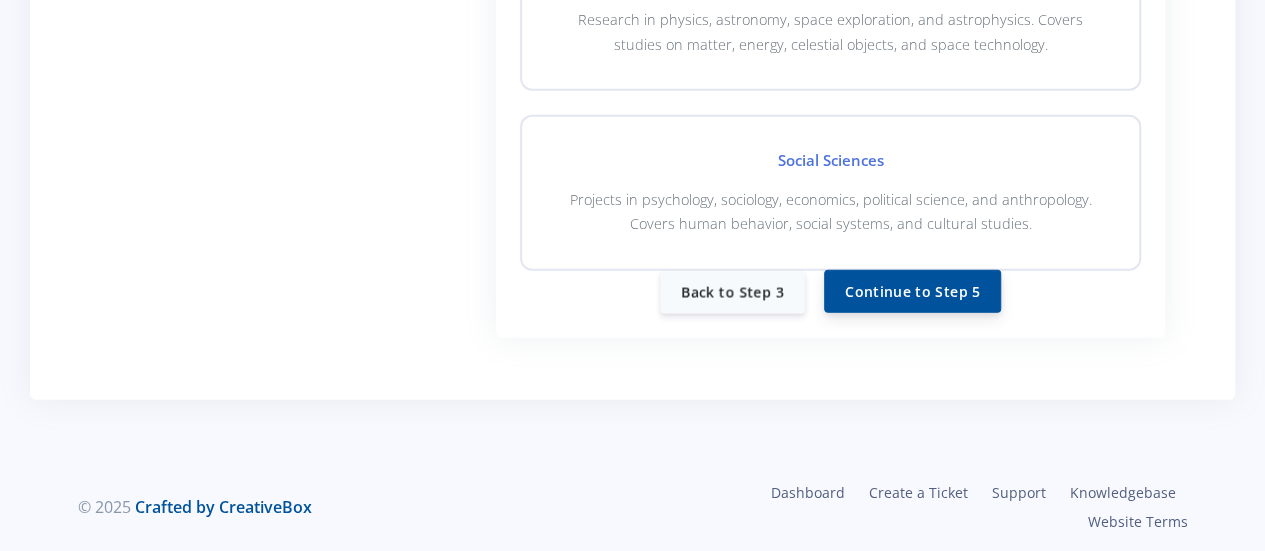 click on "Continue to Step 5" at bounding box center (912, 291) 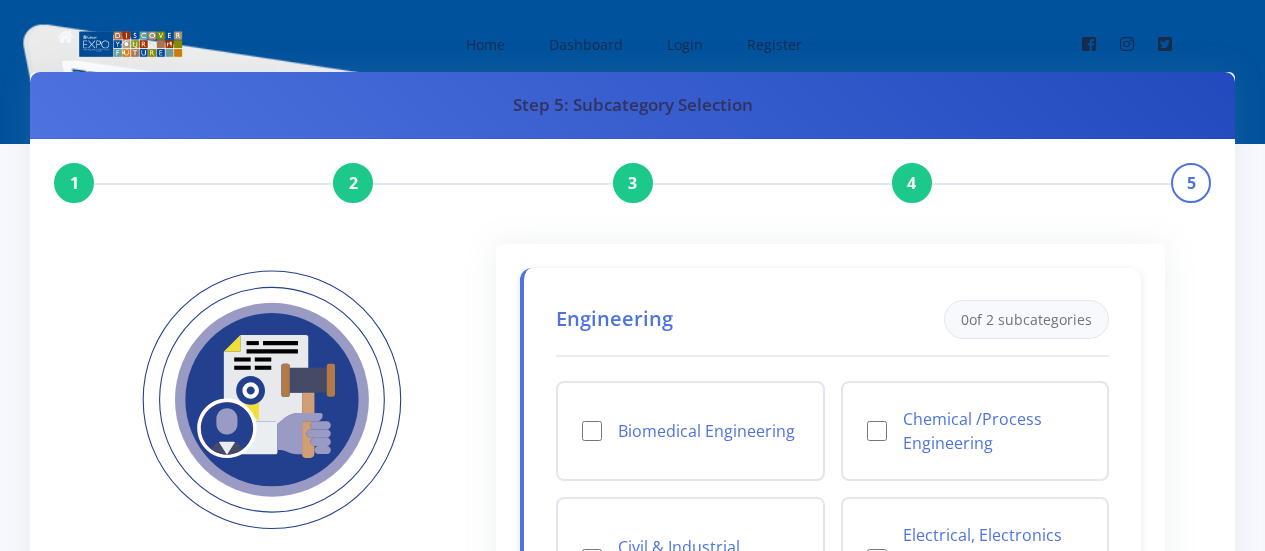 scroll, scrollTop: 0, scrollLeft: 0, axis: both 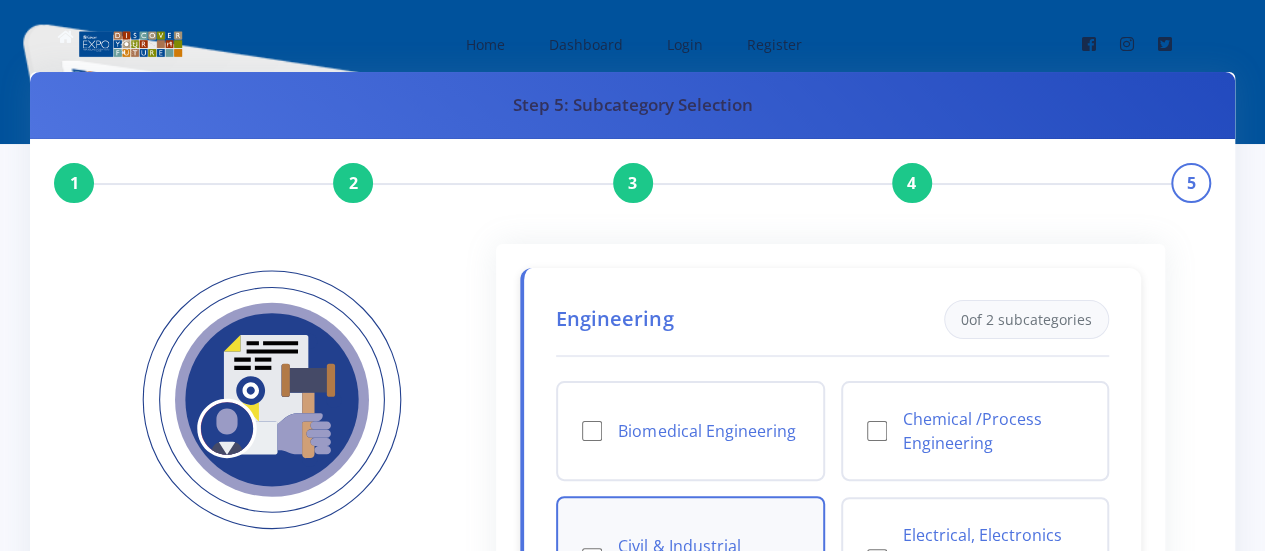 click on "Civil & Industrial Engineering" at bounding box center [708, 558] 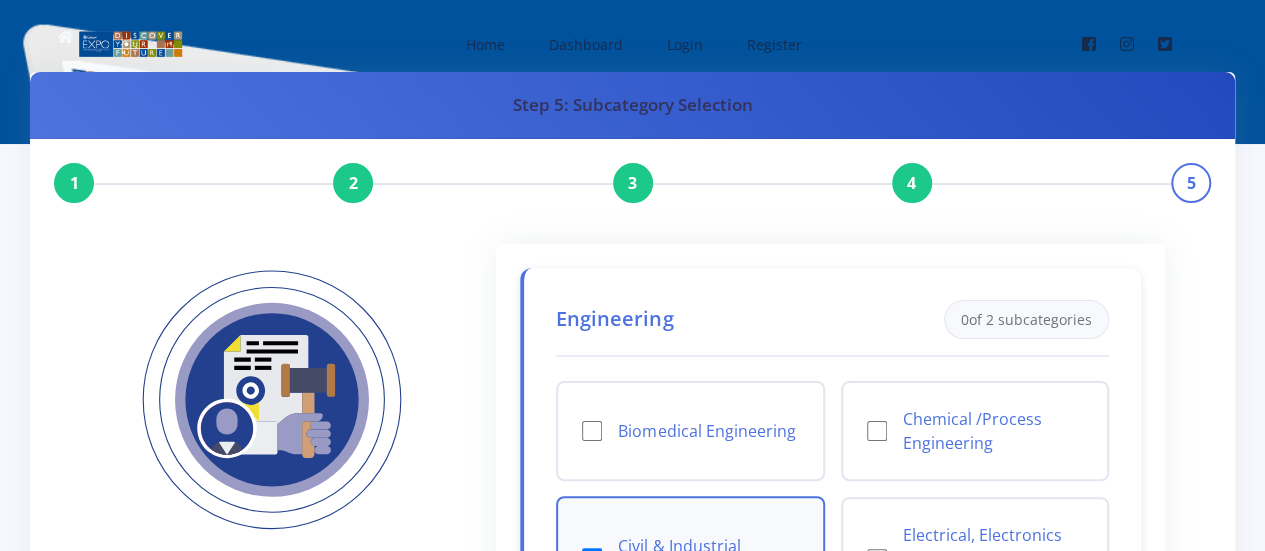 scroll, scrollTop: 3, scrollLeft: 0, axis: vertical 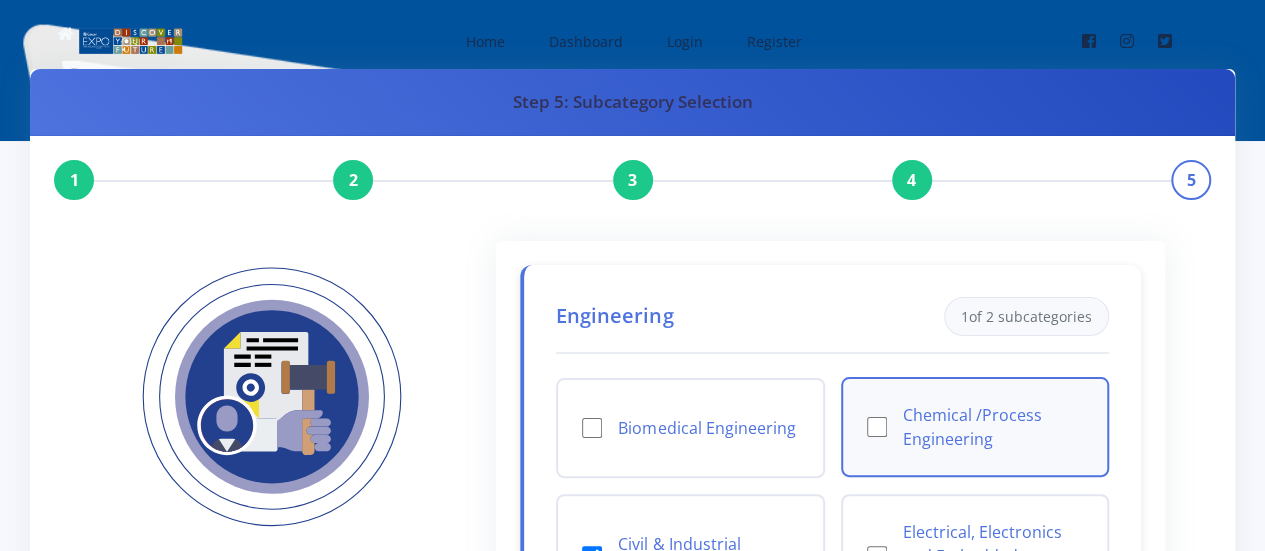 click on "Chemical /Process Engineering" at bounding box center (975, 427) 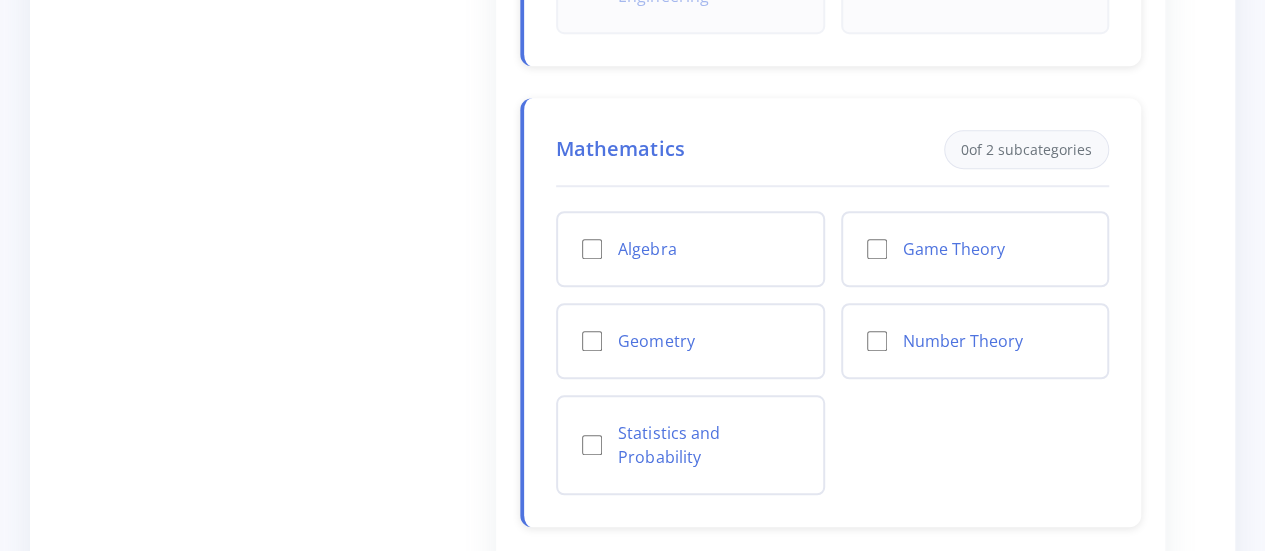 scroll, scrollTop: 736, scrollLeft: 0, axis: vertical 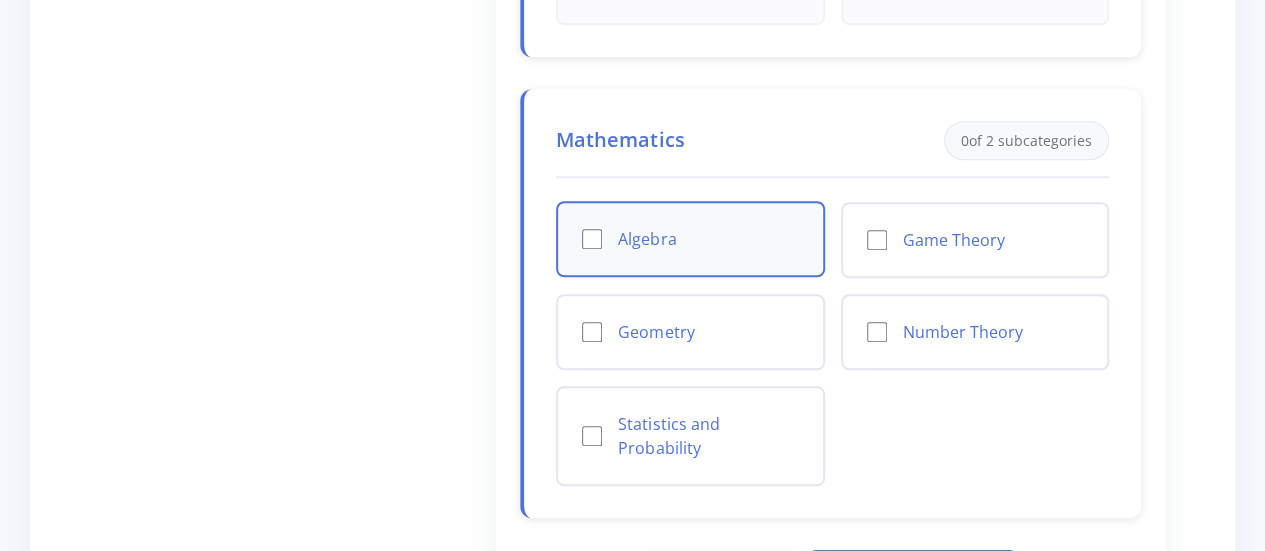click on "Algebra" at bounding box center [690, 239] 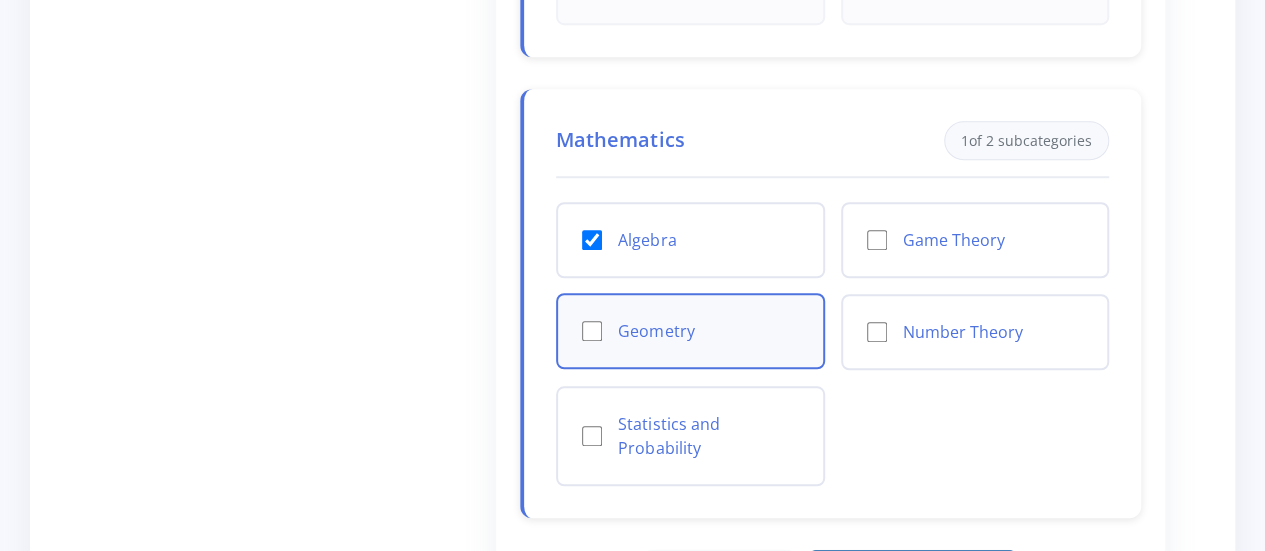 click on "Geometry" at bounding box center [592, 331] 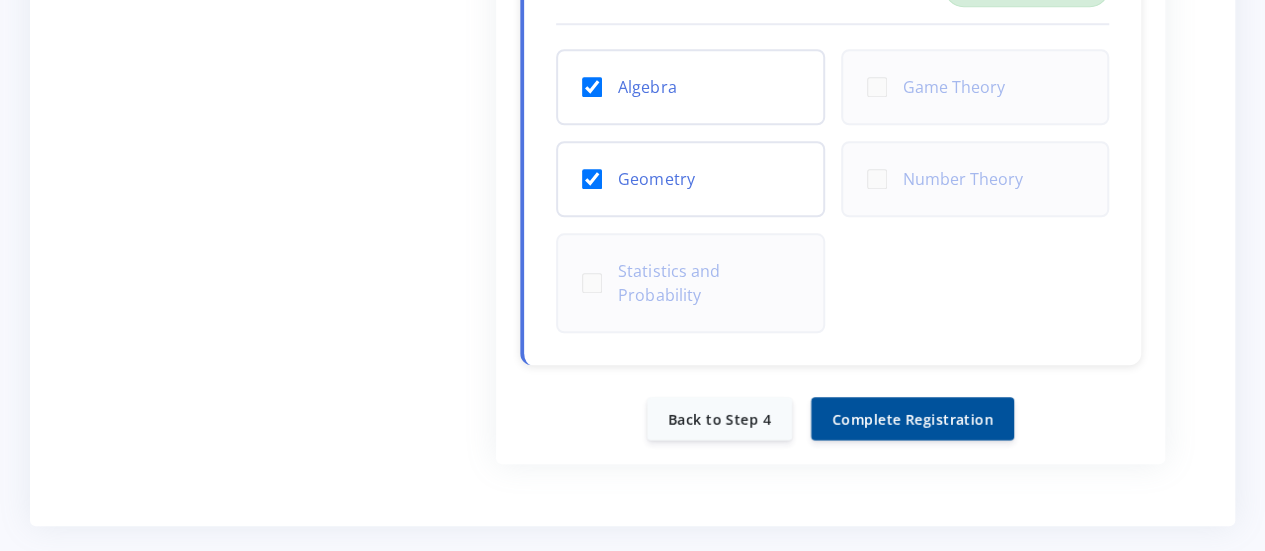 scroll, scrollTop: 897, scrollLeft: 0, axis: vertical 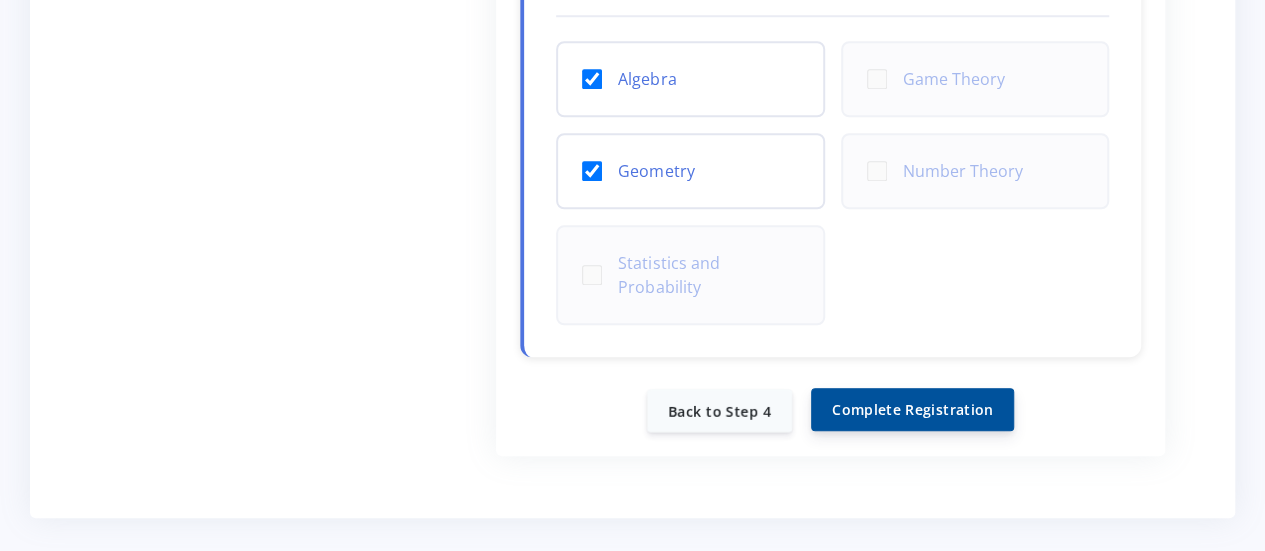 click on "Complete Registration" at bounding box center [912, 409] 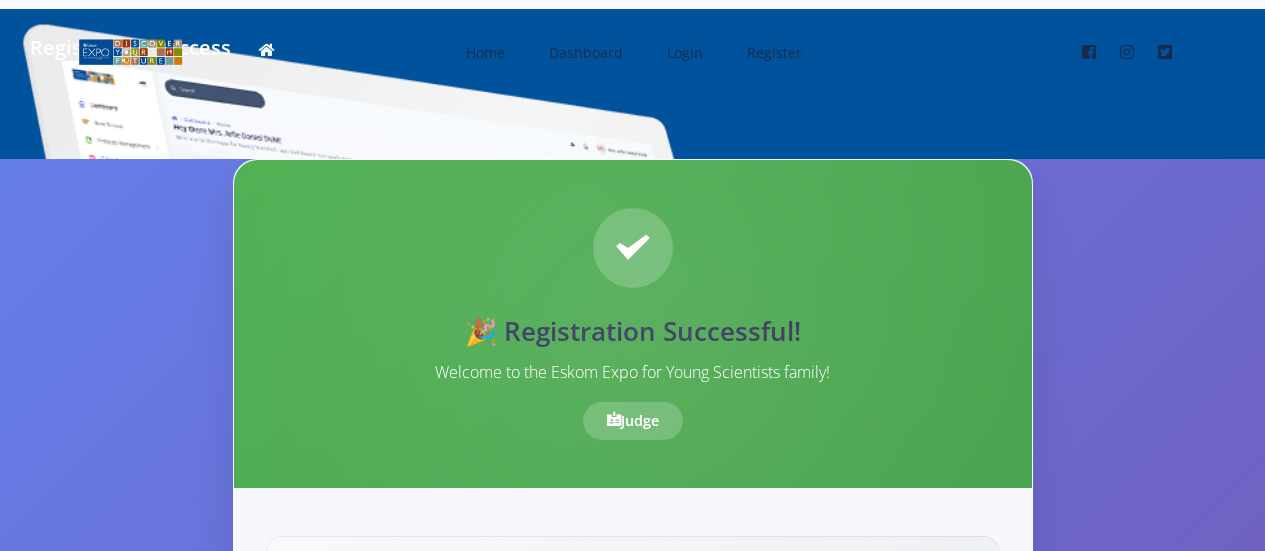 scroll, scrollTop: 0, scrollLeft: 0, axis: both 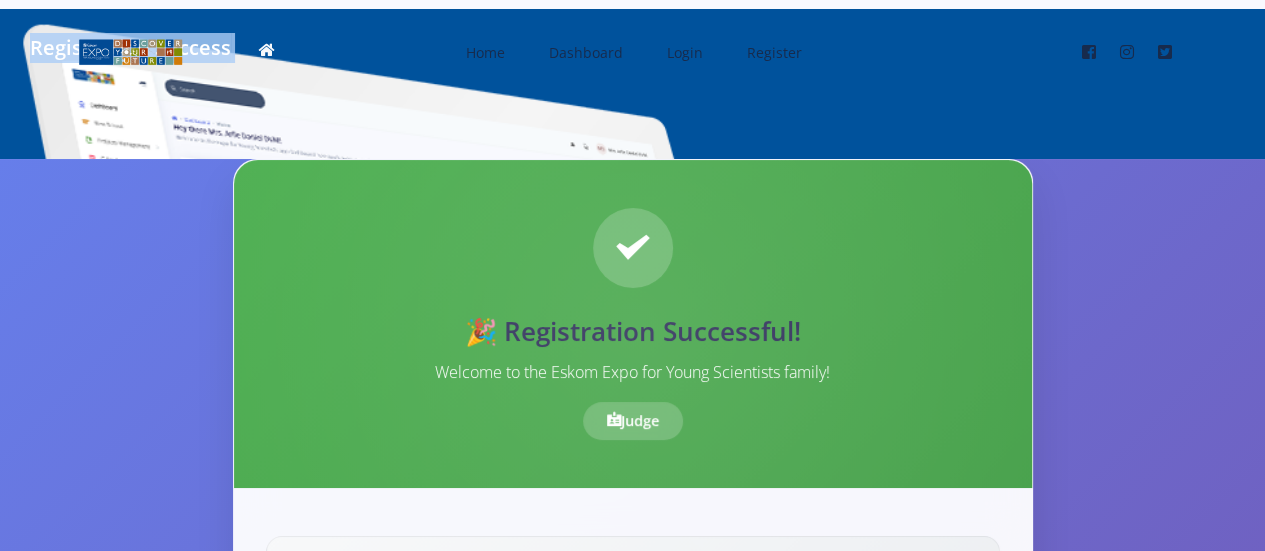 drag, startPoint x: 913, startPoint y: 403, endPoint x: 1262, endPoint y: -111, distance: 621.28656 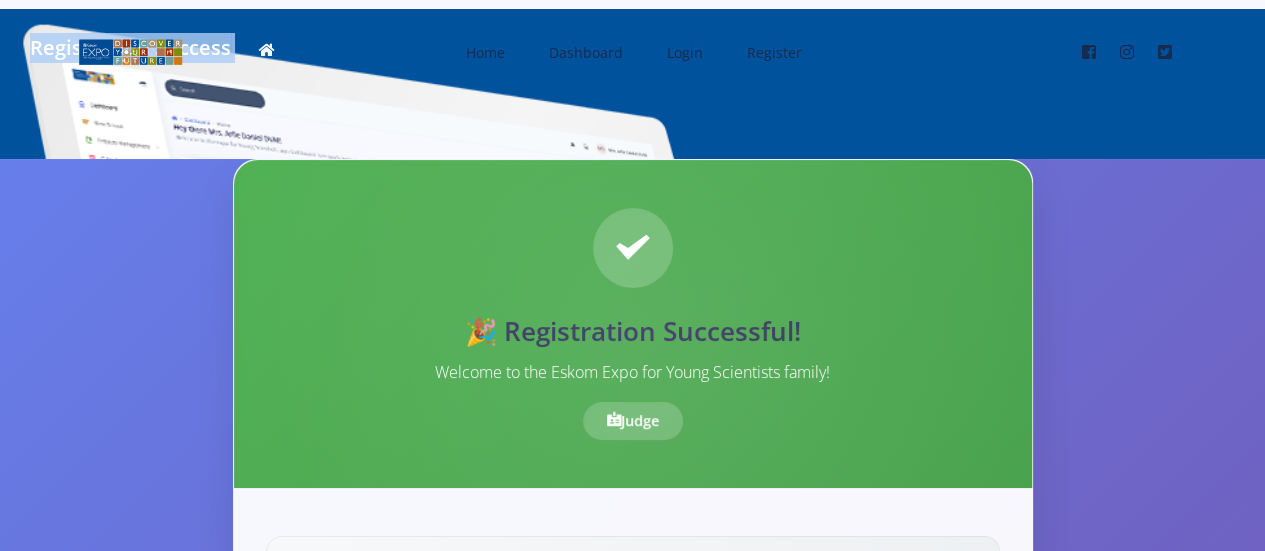 click on "Home
Dashboard
Login
Register
Facebook" at bounding box center [632, 1012] 